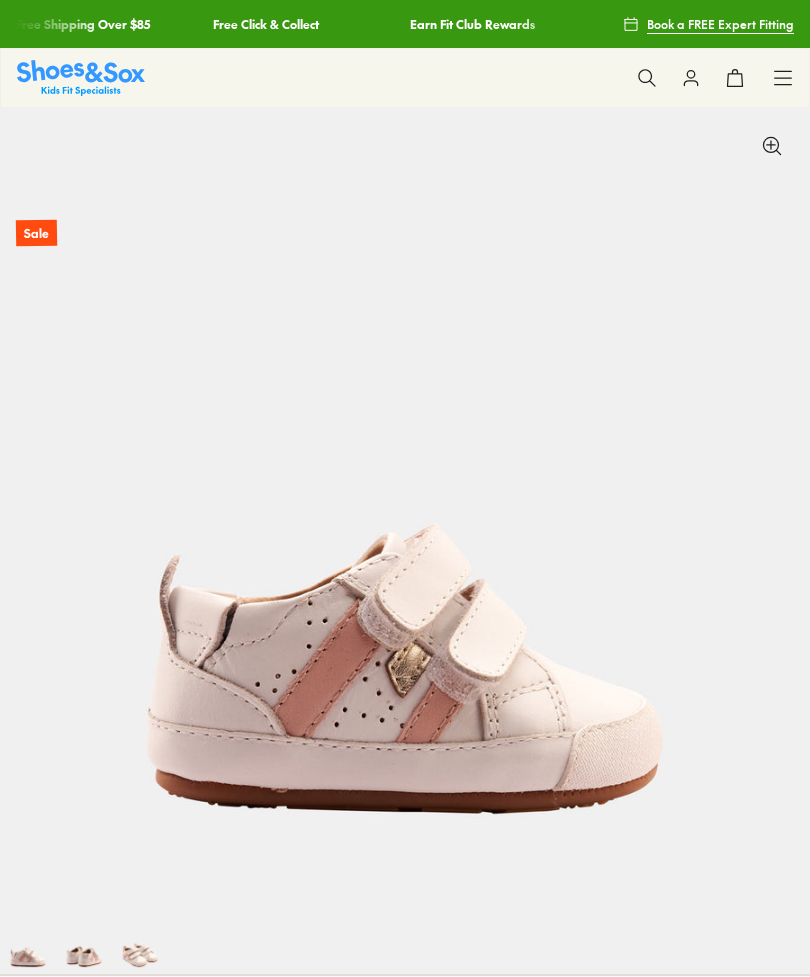 select on "*" 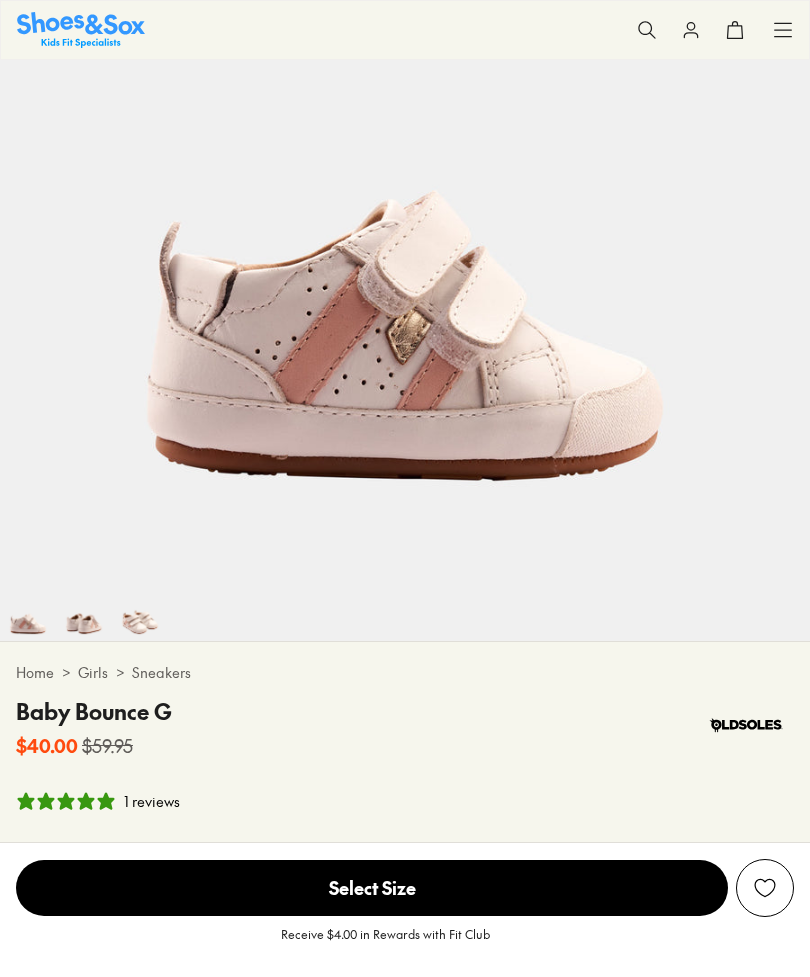 scroll, scrollTop: 0, scrollLeft: 0, axis: both 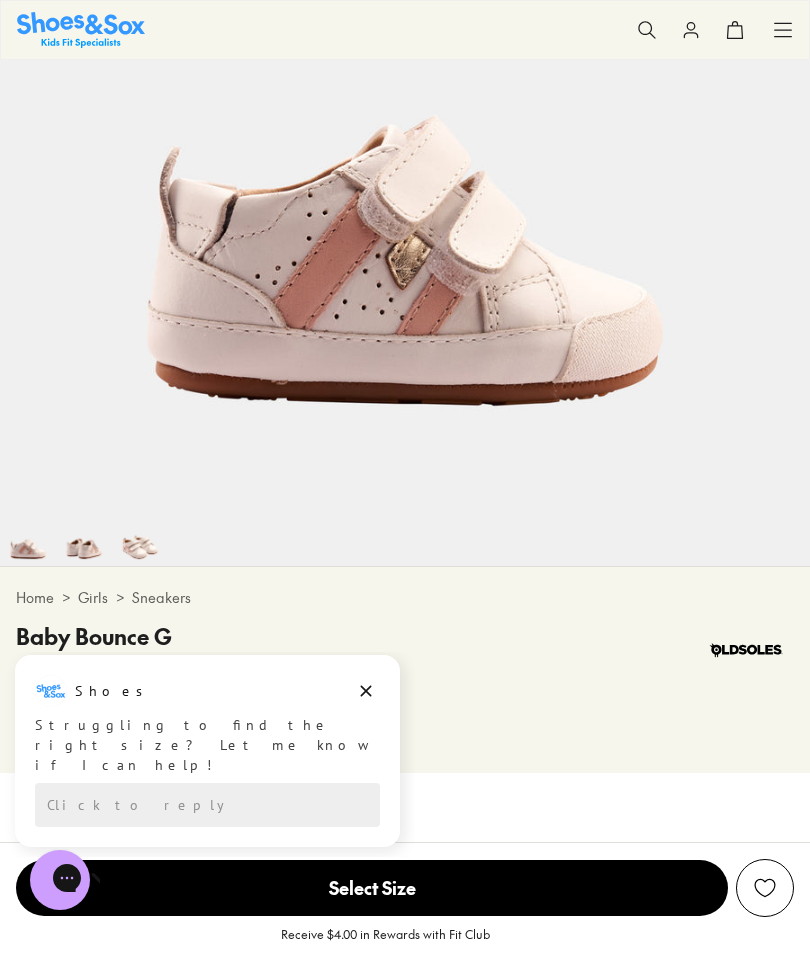 click at bounding box center (84, 538) 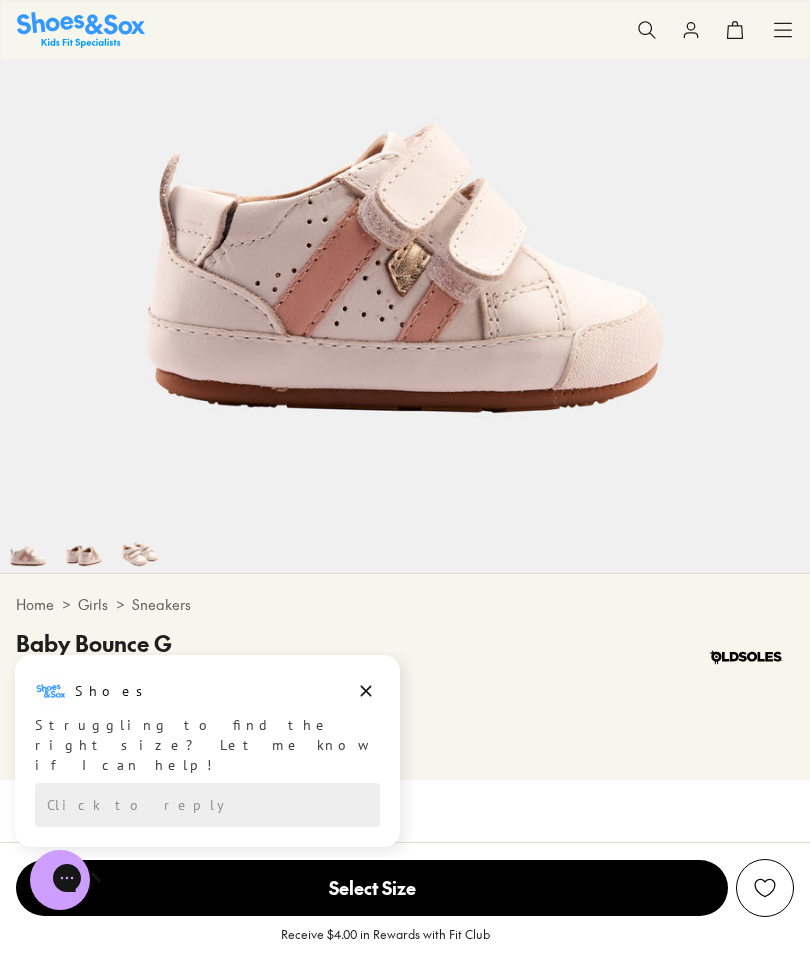 scroll, scrollTop: 0, scrollLeft: 171, axis: horizontal 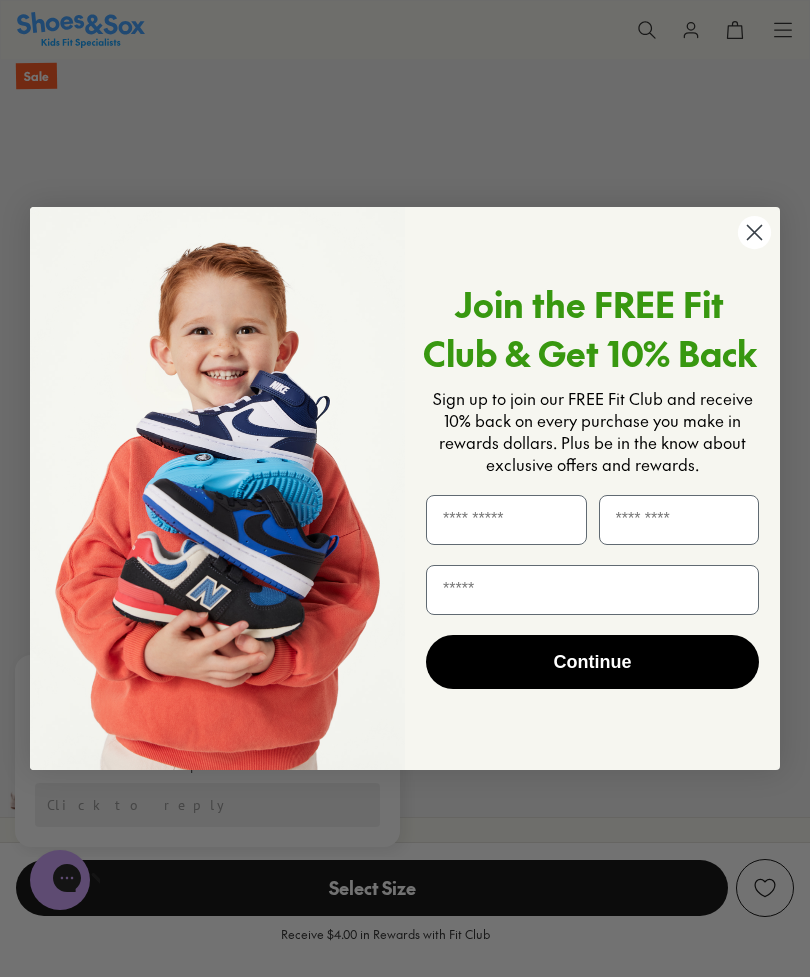 click 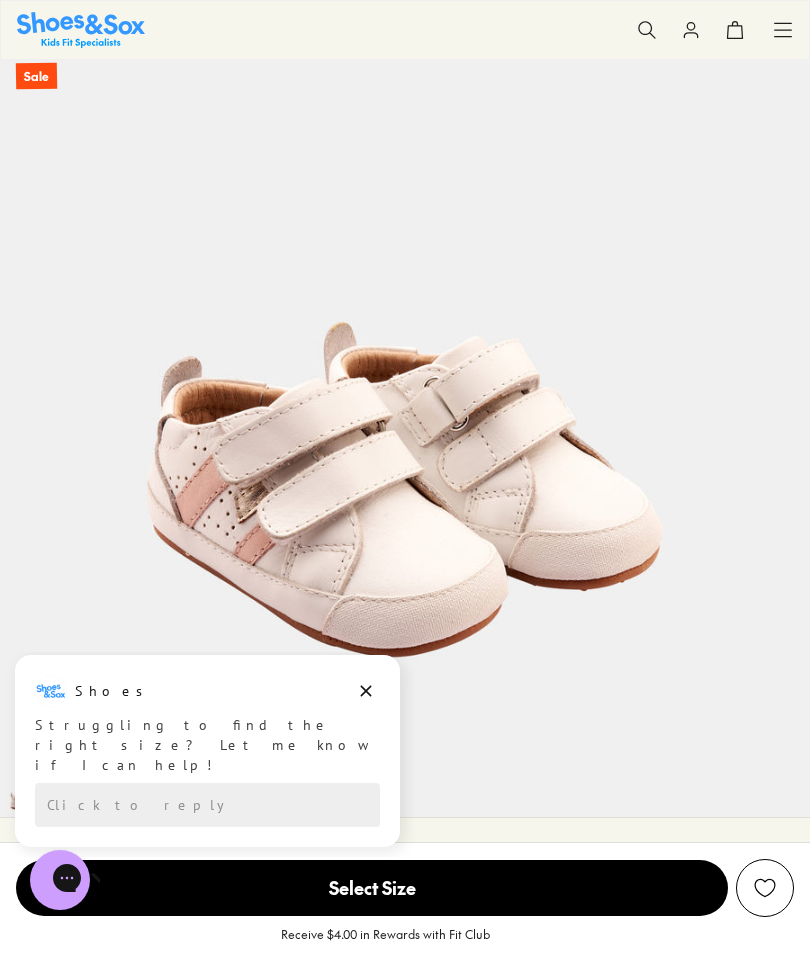 scroll, scrollTop: 0, scrollLeft: 1620, axis: horizontal 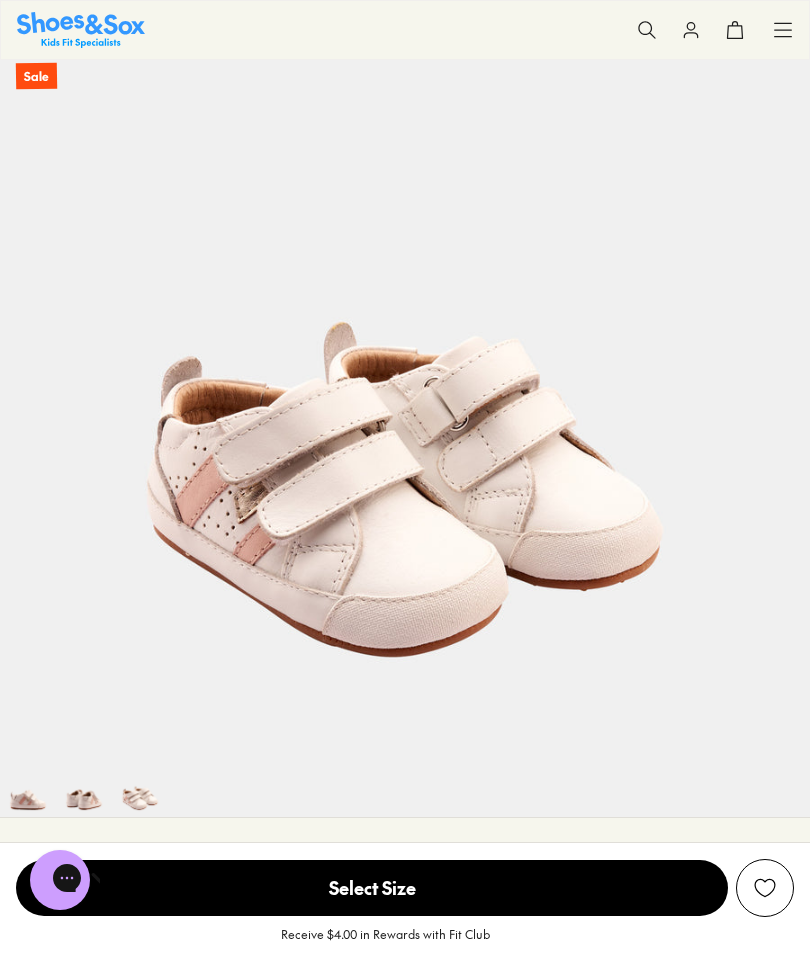 click 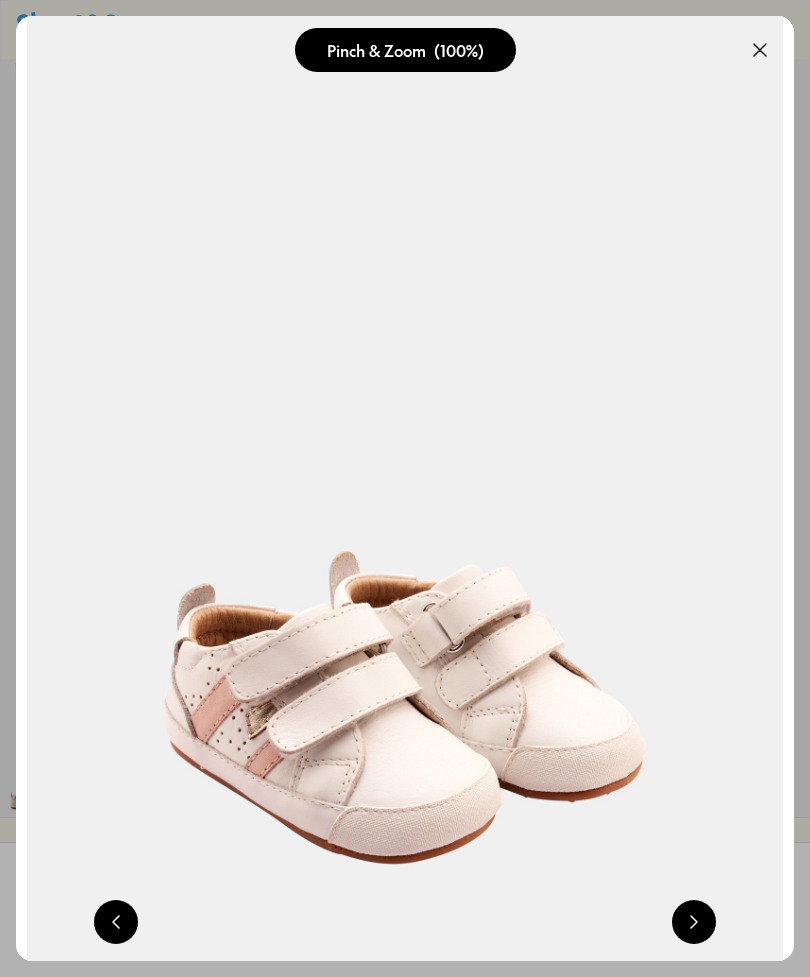 scroll, scrollTop: 0, scrollLeft: 2334, axis: horizontal 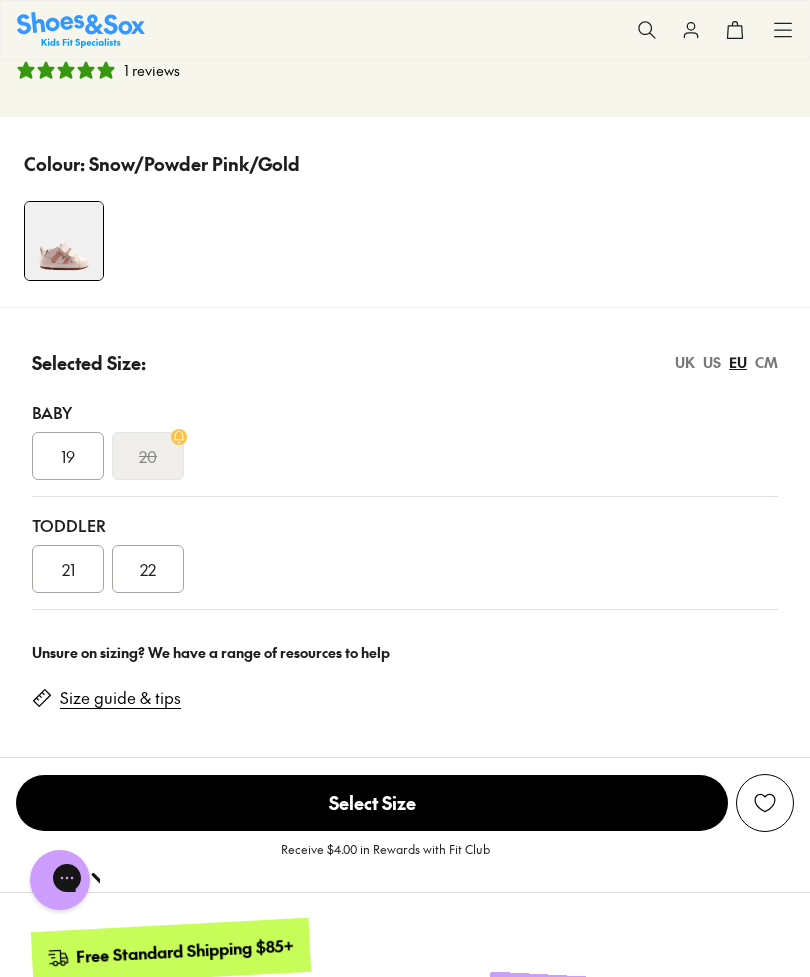 click on "22" at bounding box center [148, 569] 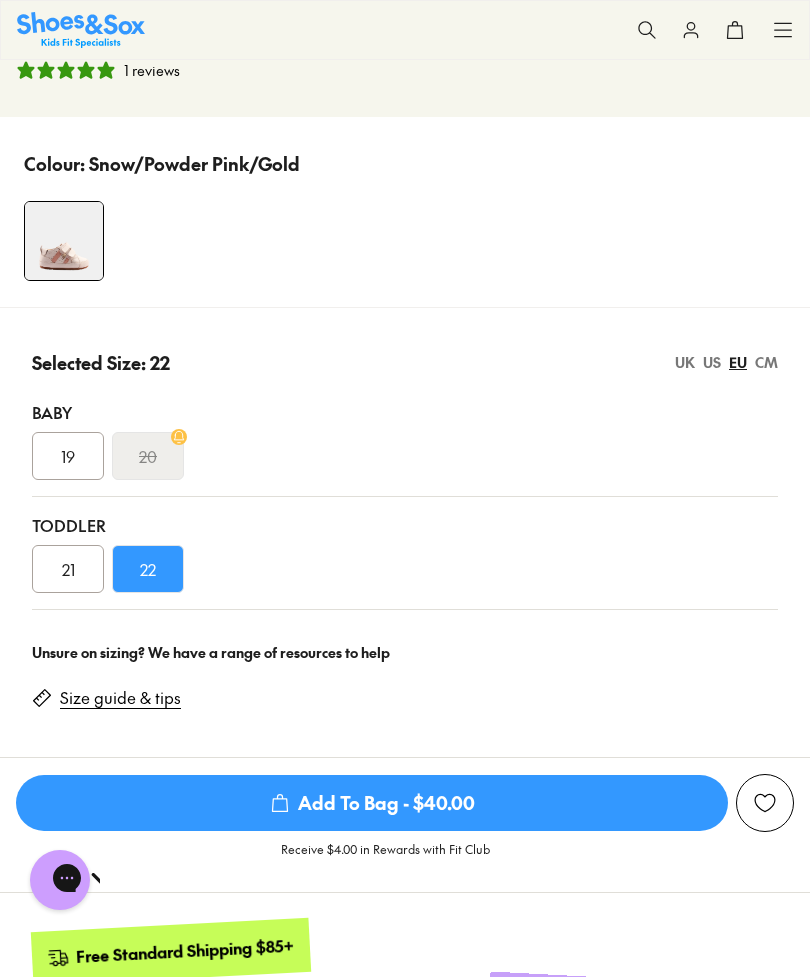 click on "Add To Bag - $40.00" at bounding box center [372, 803] 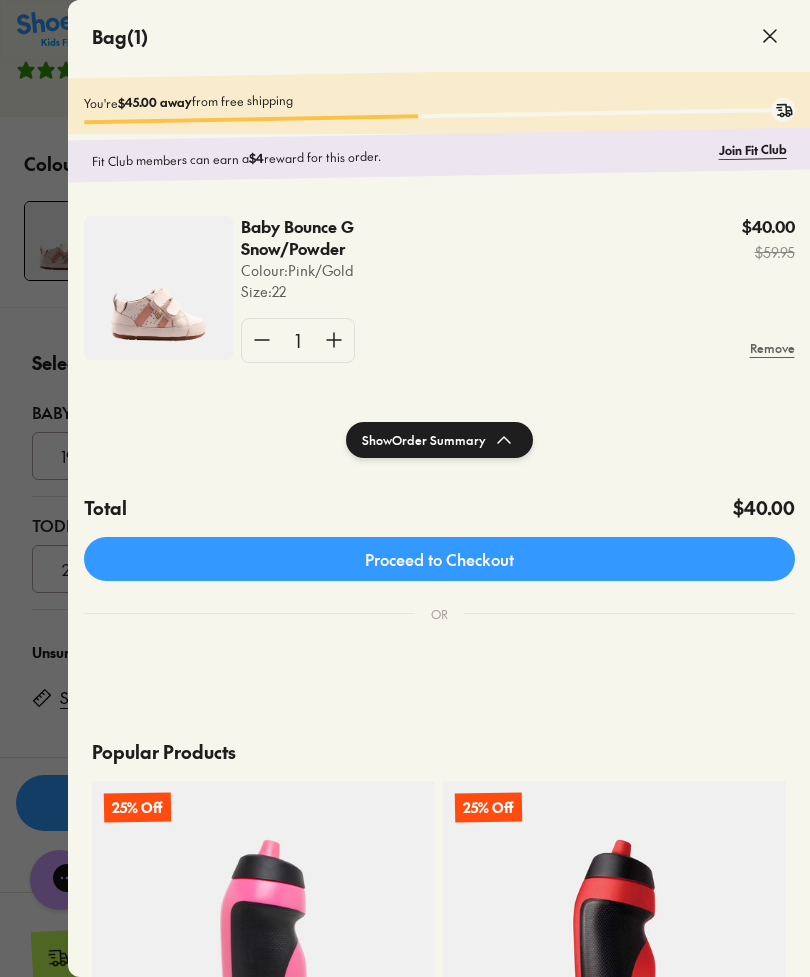 click 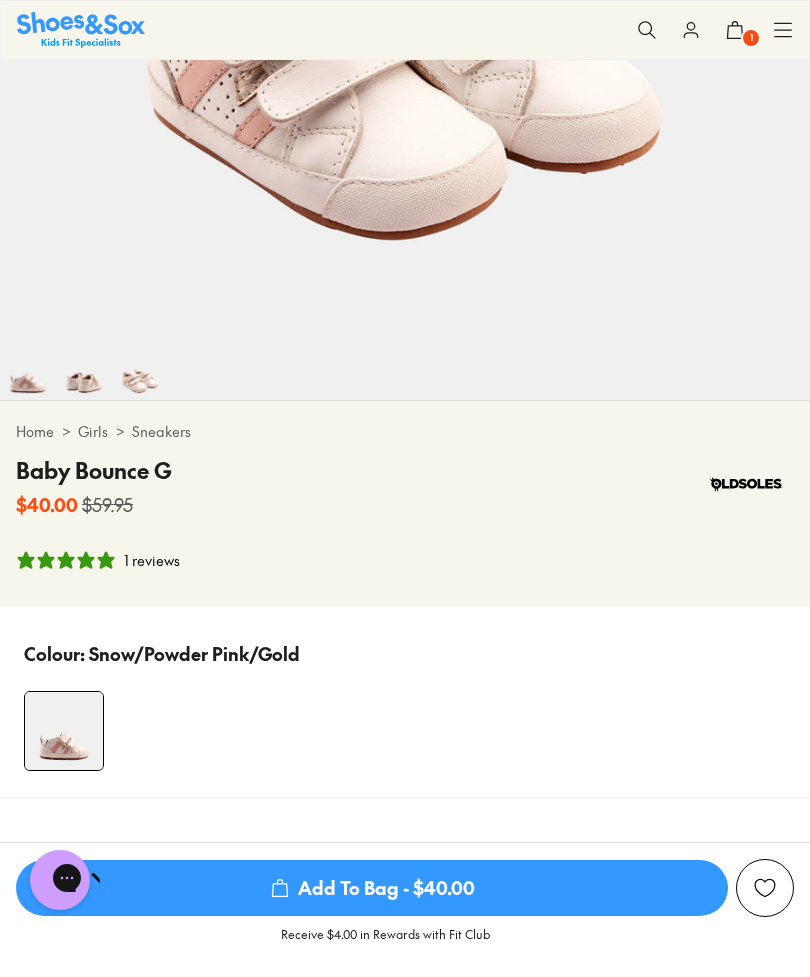 scroll, scrollTop: 528, scrollLeft: 0, axis: vertical 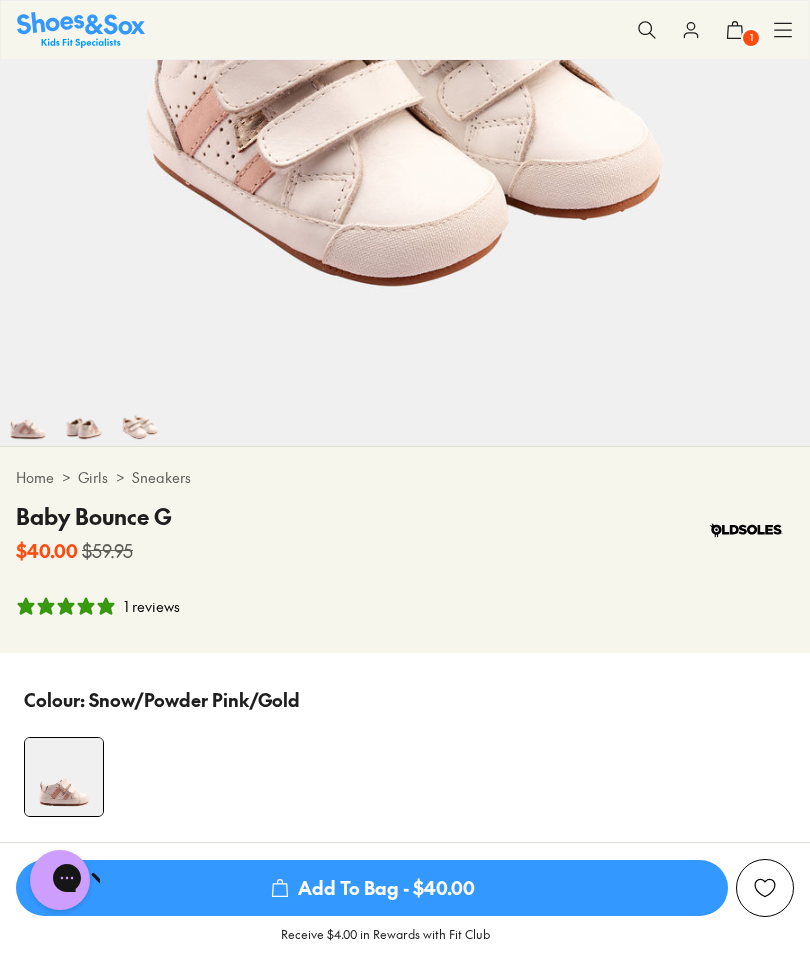 click on "Sneakers" at bounding box center (161, 477) 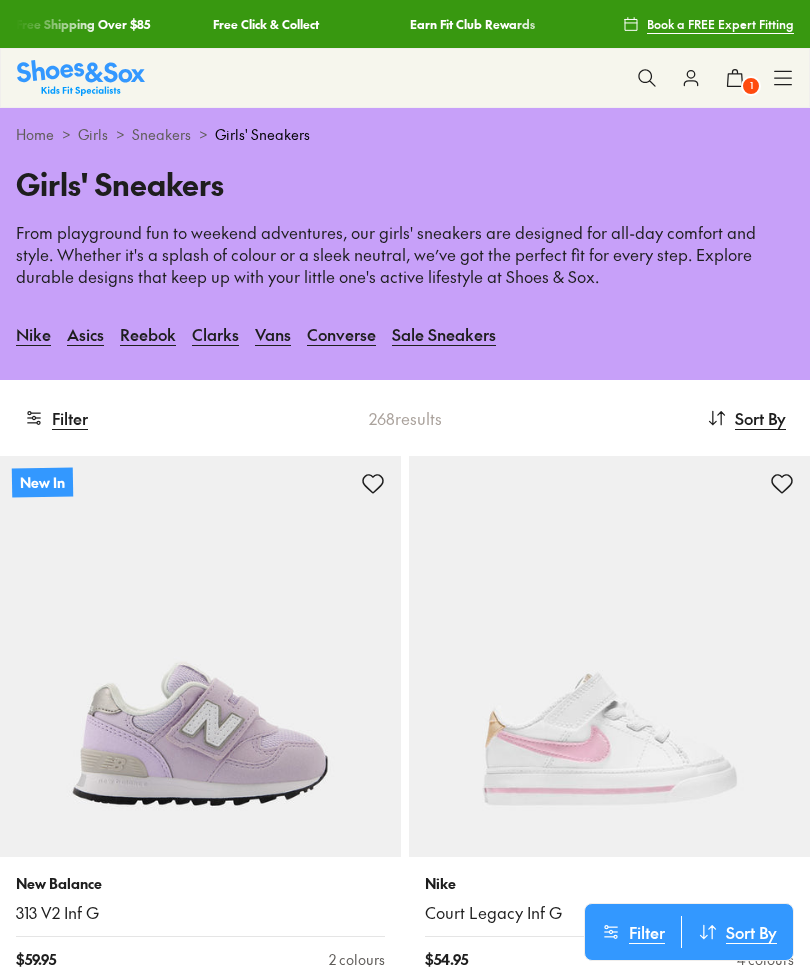 scroll, scrollTop: 0, scrollLeft: 0, axis: both 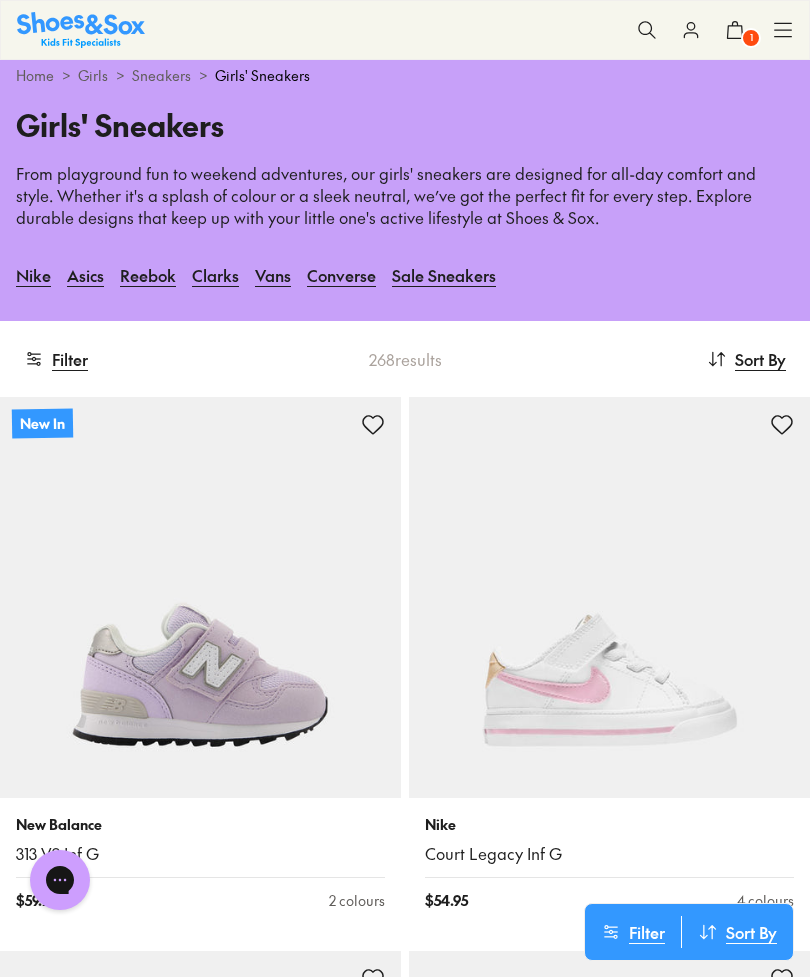 click on "Filter" at bounding box center [56, 359] 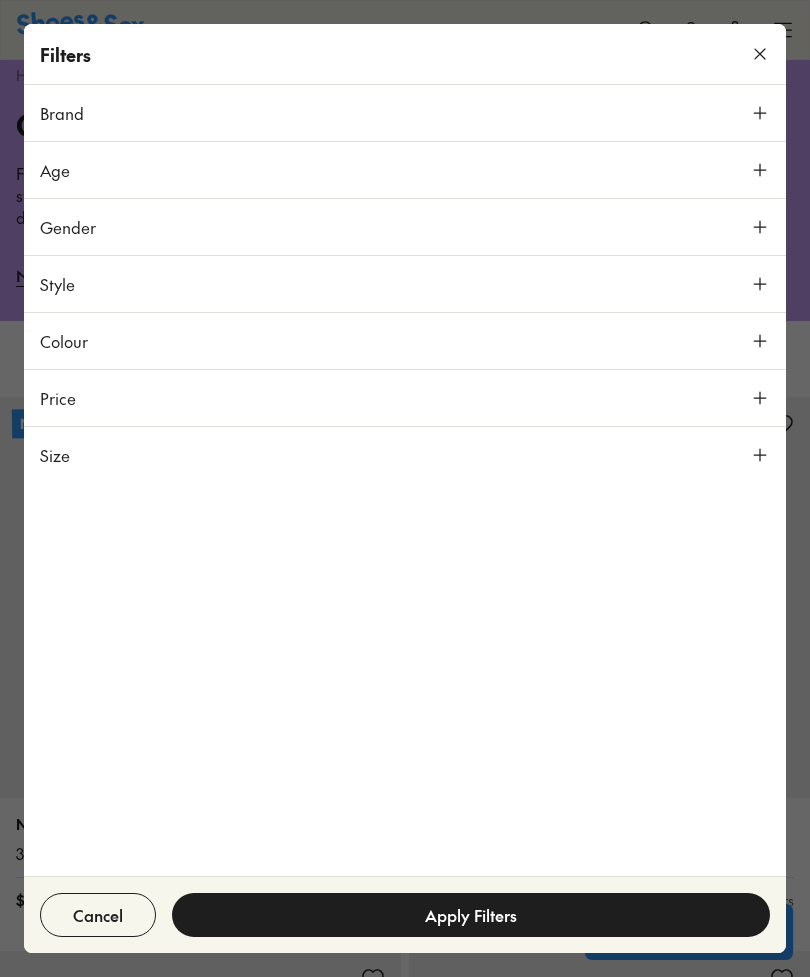 click on "Size" at bounding box center [405, 455] 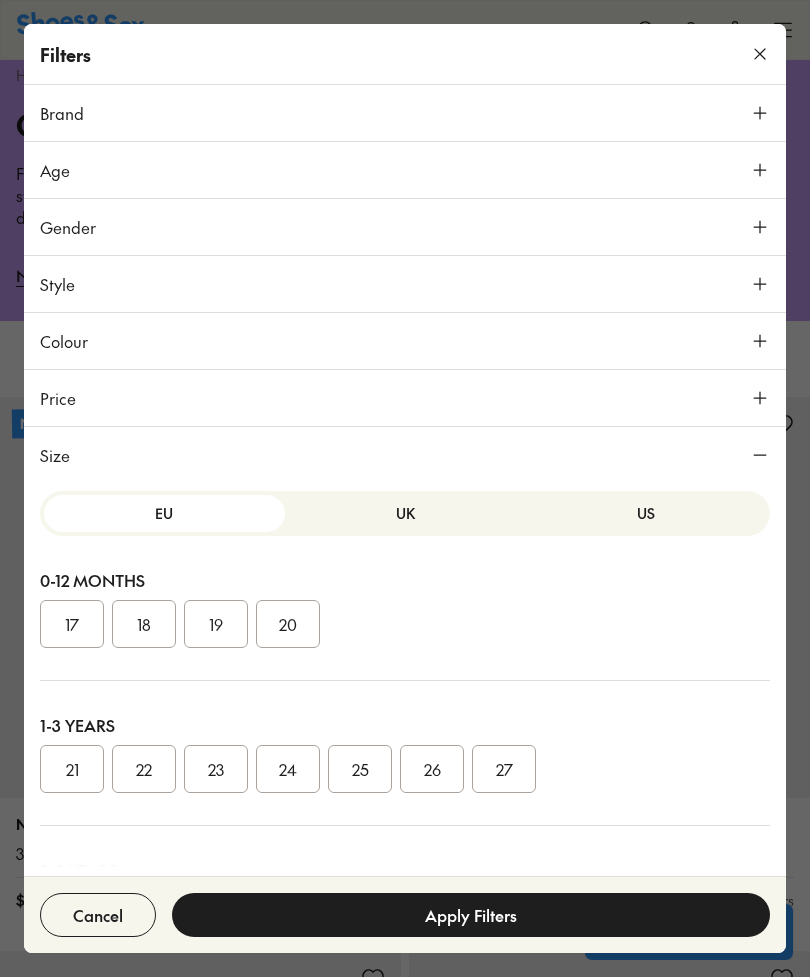 click on "22" at bounding box center (144, 769) 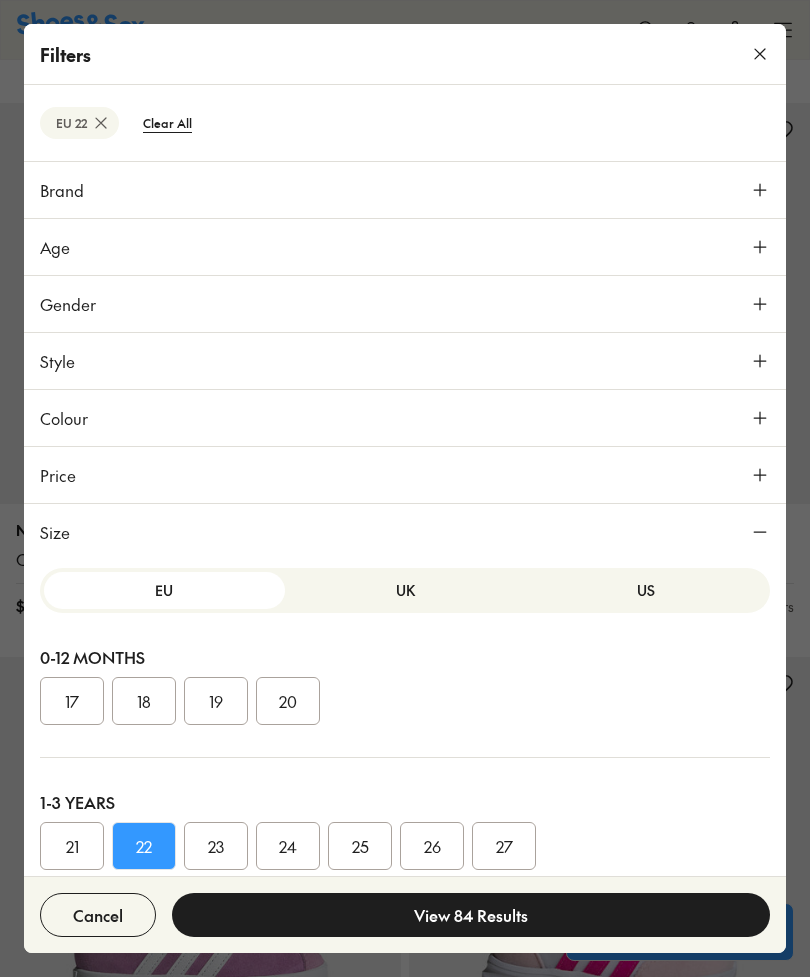 click on "View 84 Results" at bounding box center (471, 915) 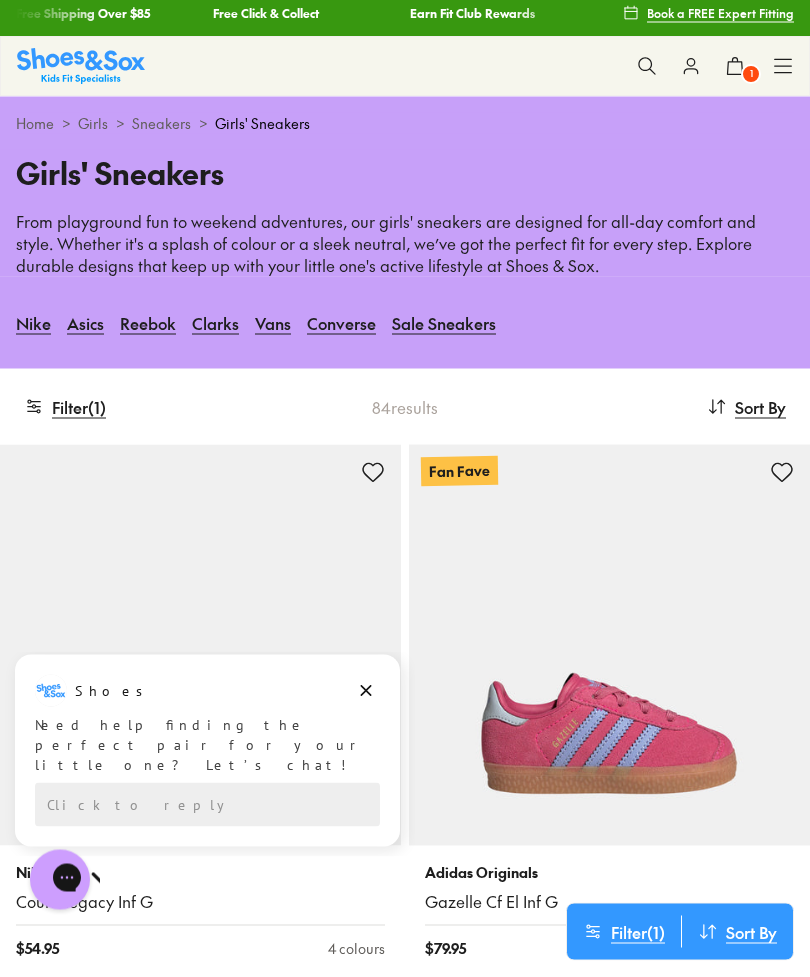 scroll, scrollTop: 0, scrollLeft: 0, axis: both 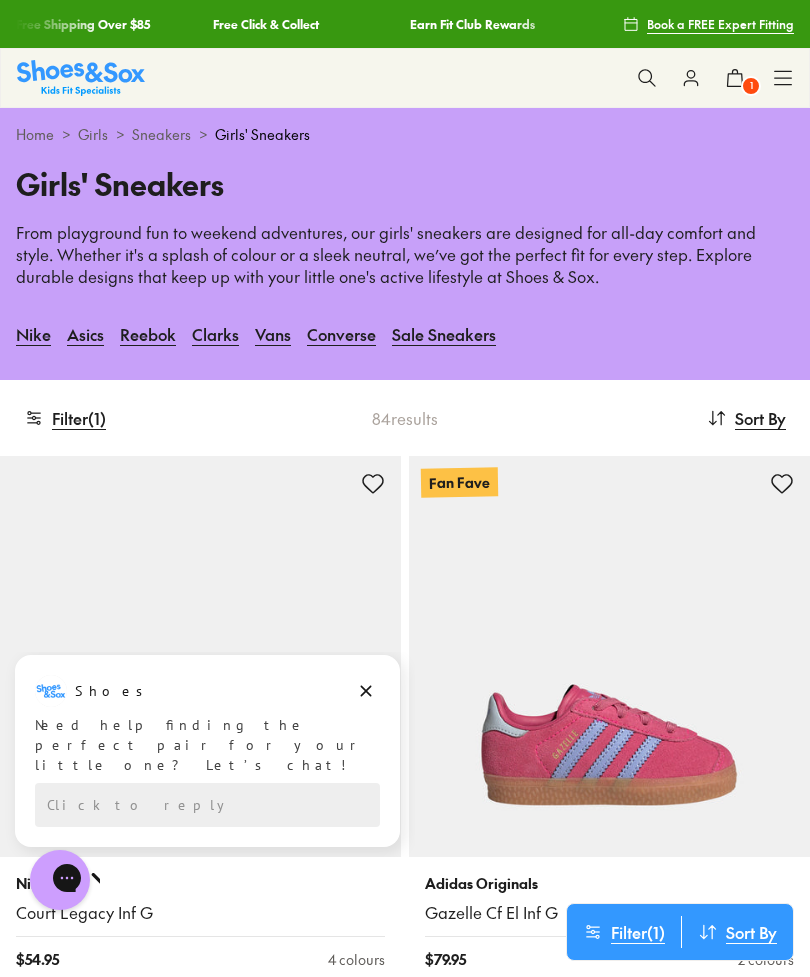 click on "Sale Sneakers" at bounding box center [444, 334] 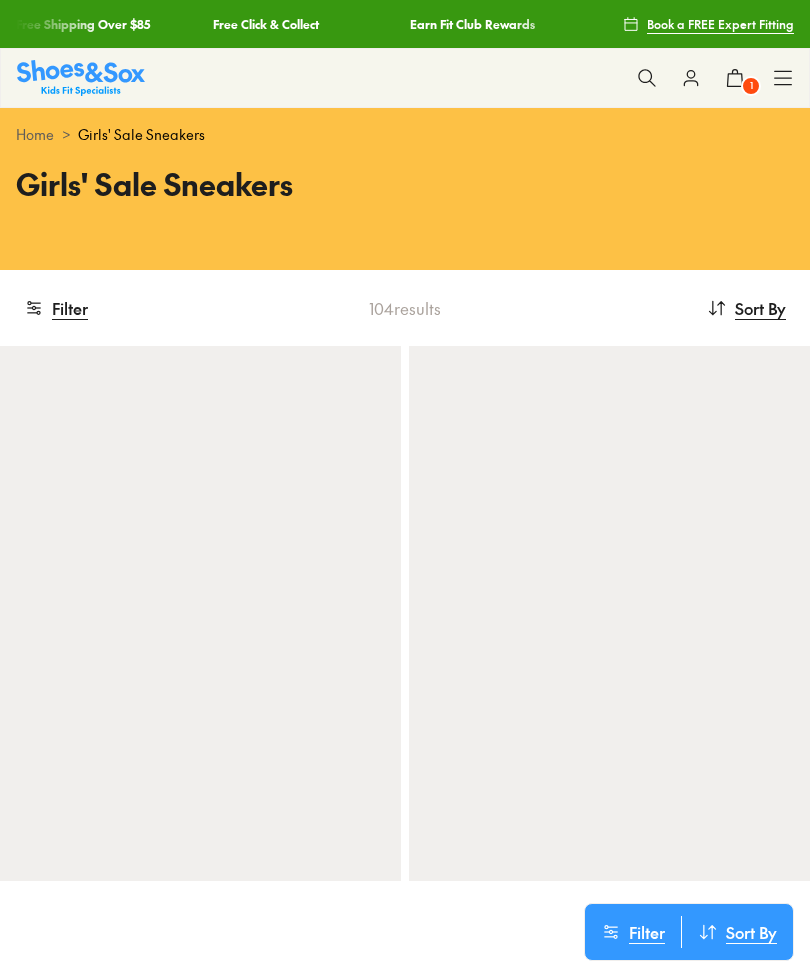 scroll, scrollTop: 0, scrollLeft: 0, axis: both 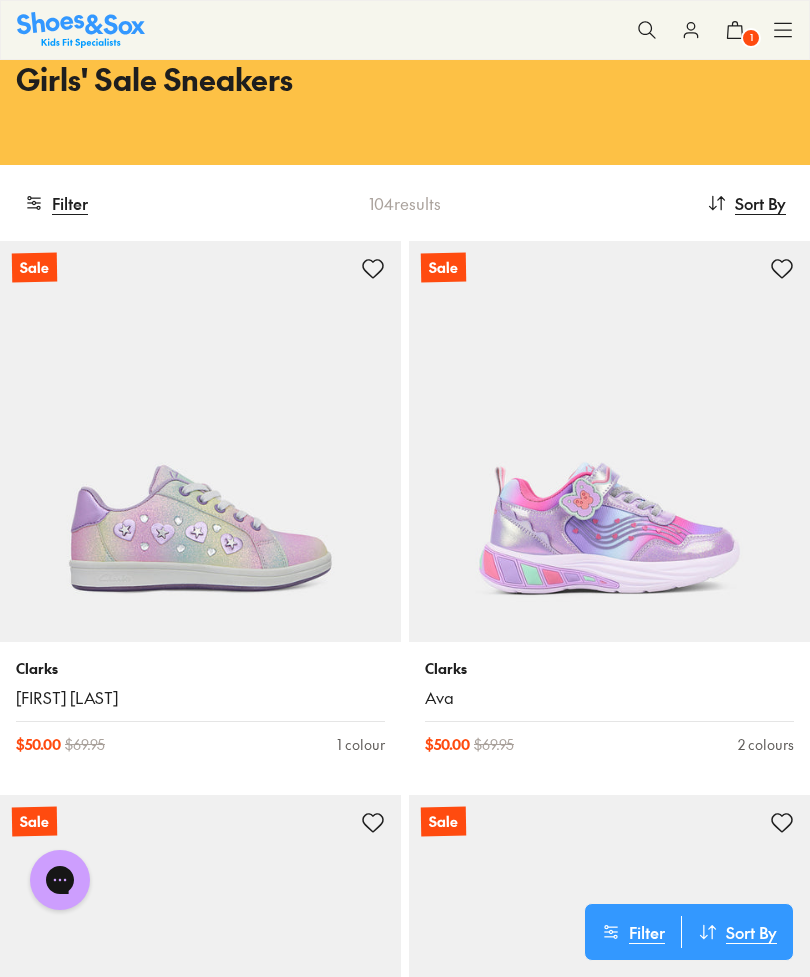 click on "Filter" at bounding box center (56, 203) 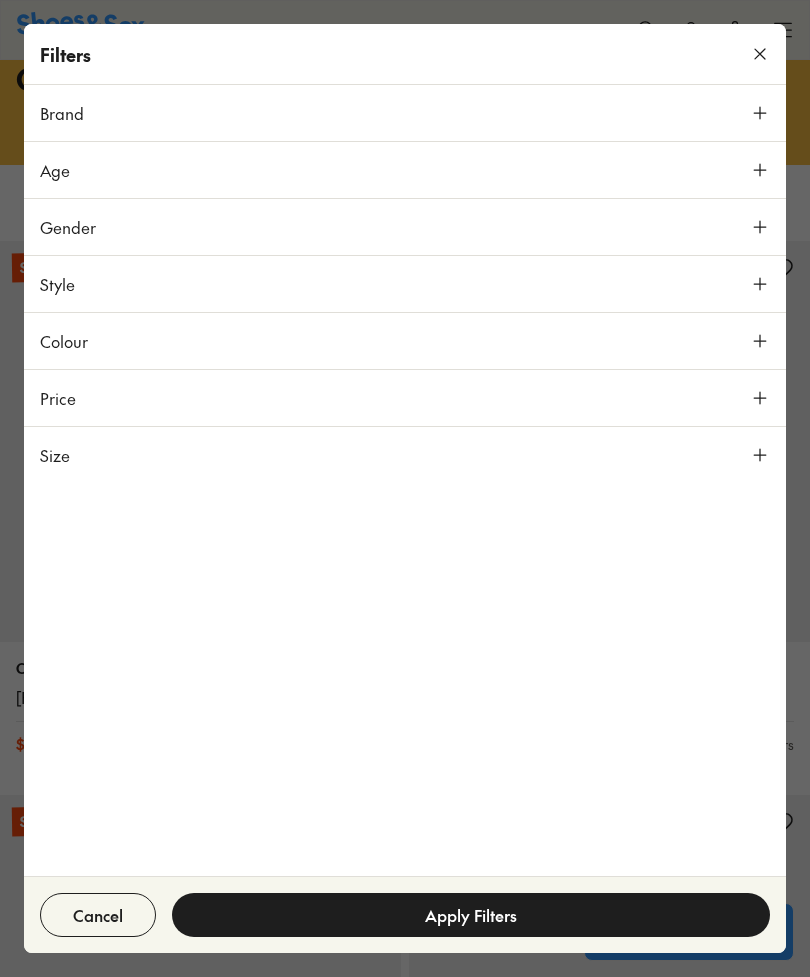 click on "Size" at bounding box center [405, 455] 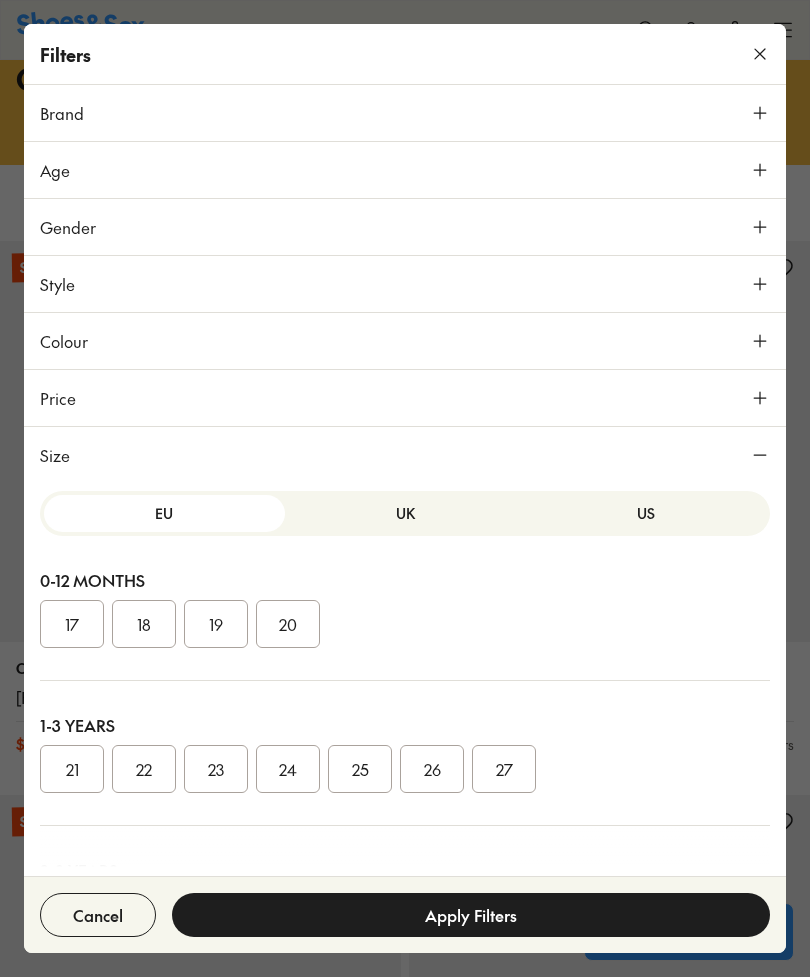 click on "22" at bounding box center (144, 769) 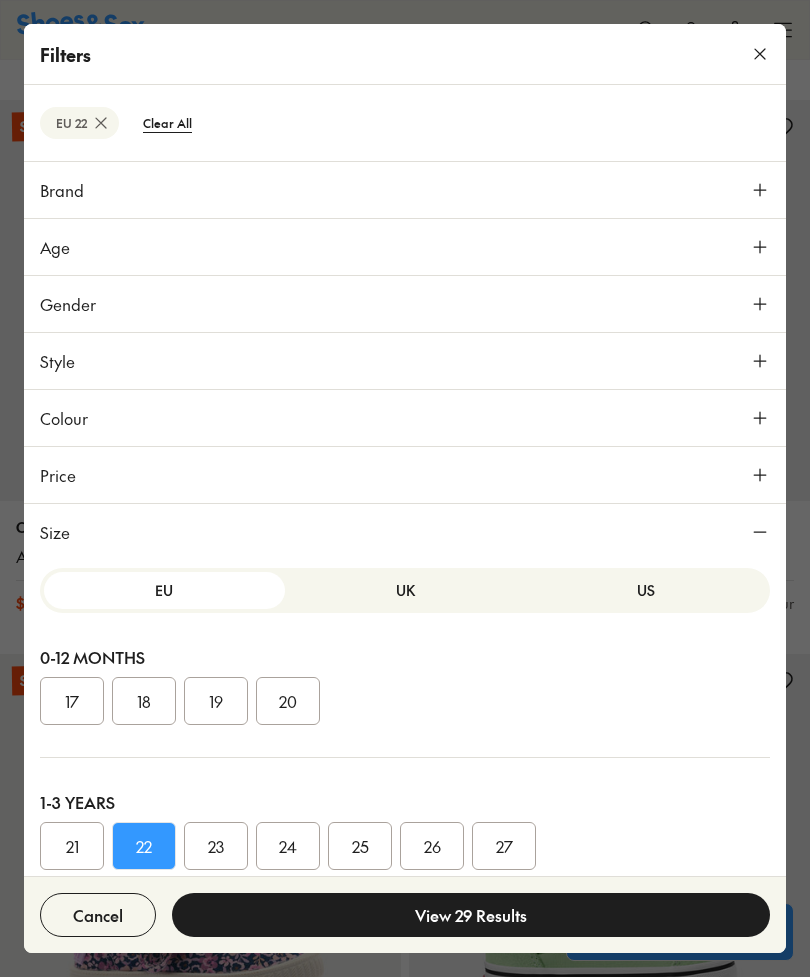 click on "View 29 Results" at bounding box center (471, 915) 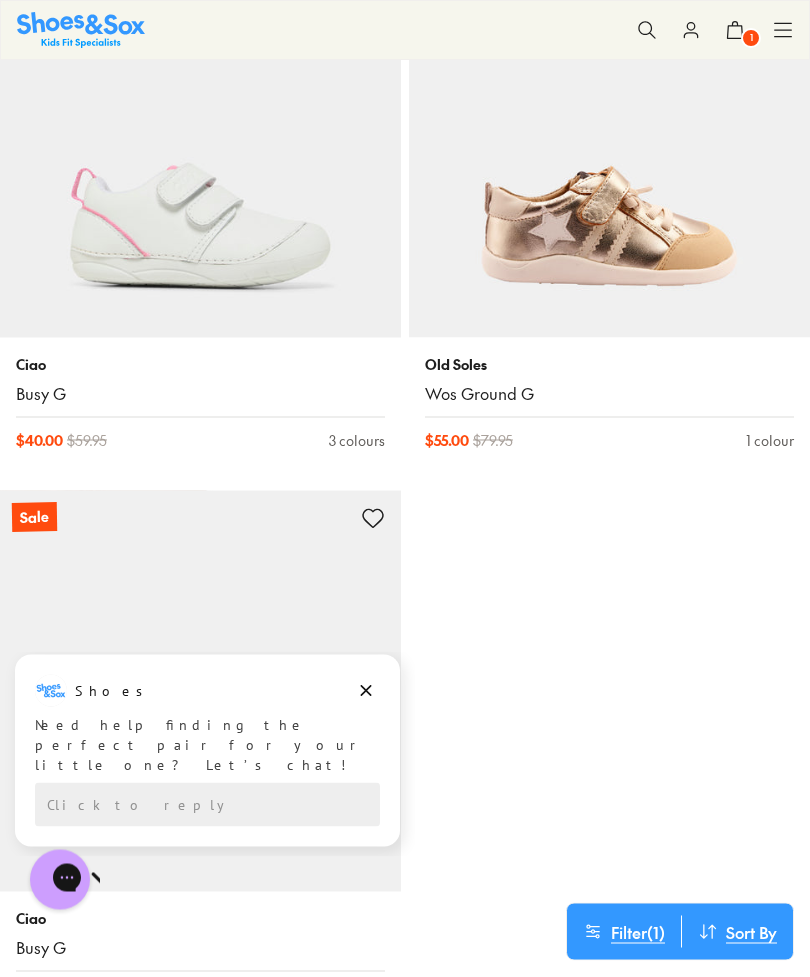 scroll, scrollTop: 2349, scrollLeft: 0, axis: vertical 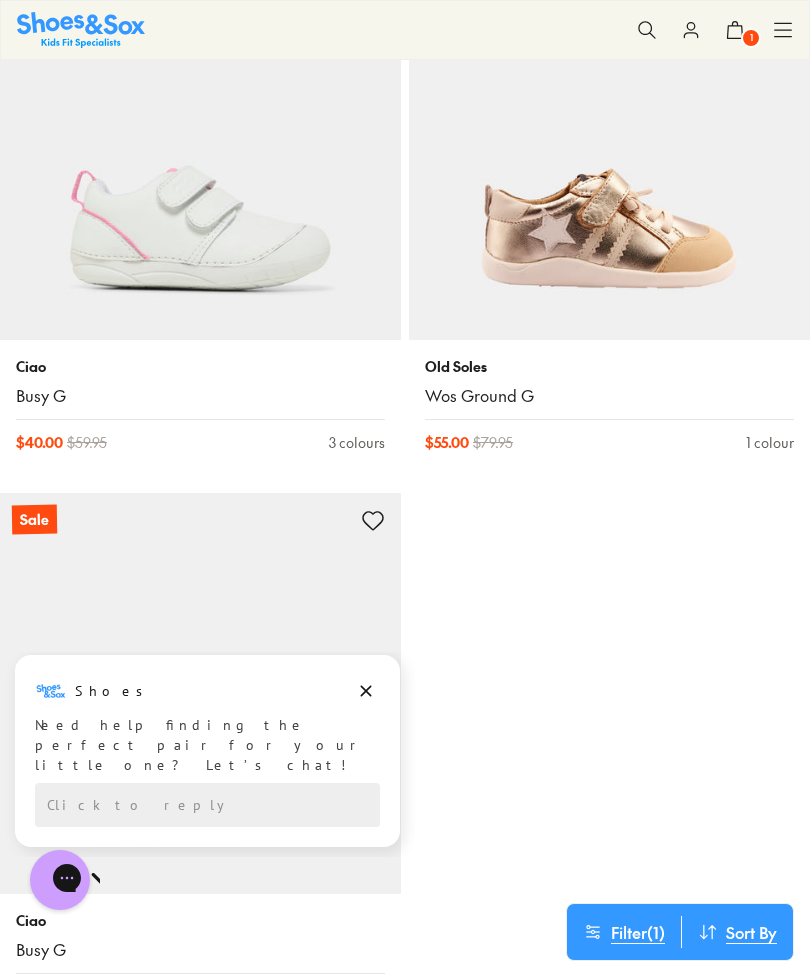 click at bounding box center [609, 139] 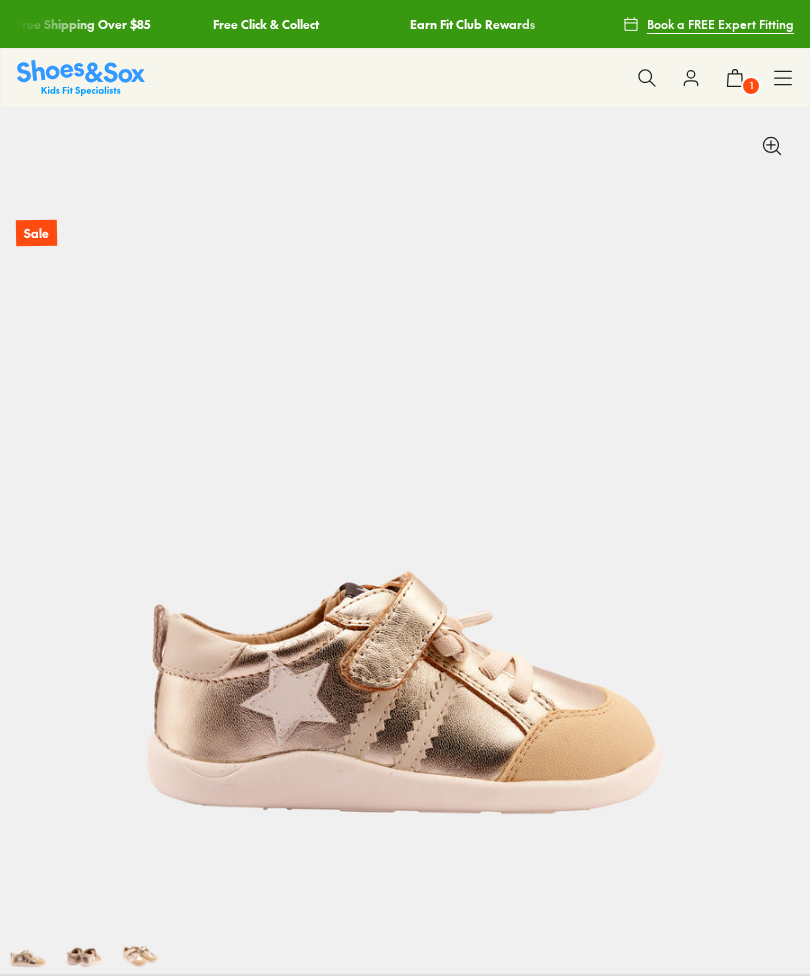 scroll, scrollTop: 0, scrollLeft: 0, axis: both 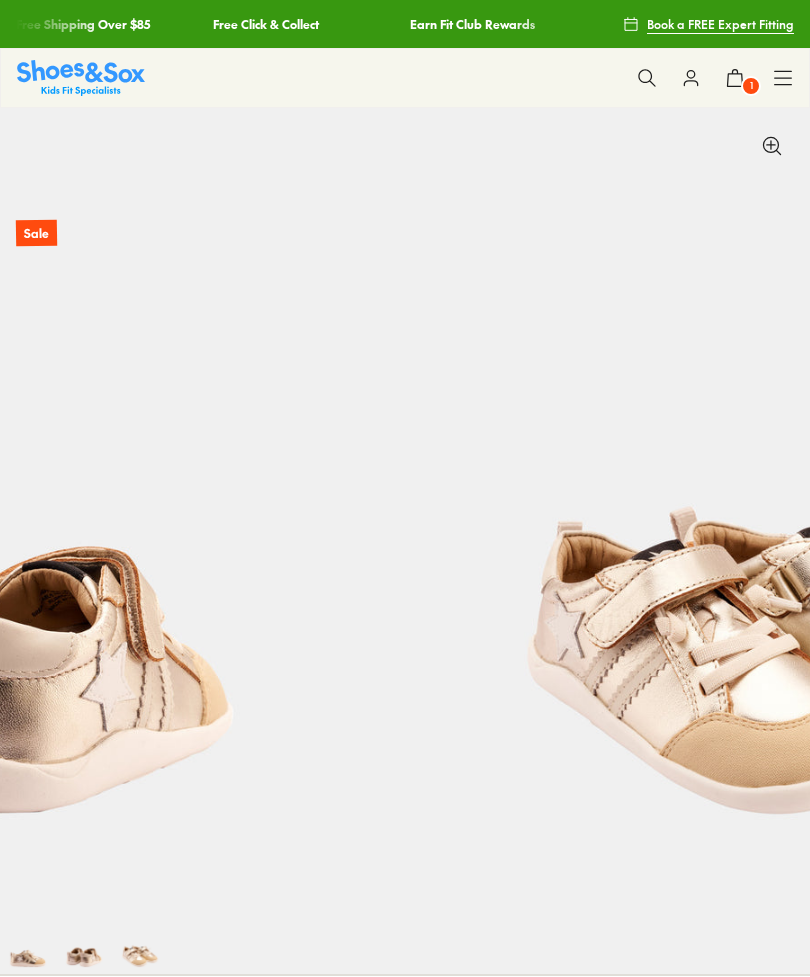 select on "*" 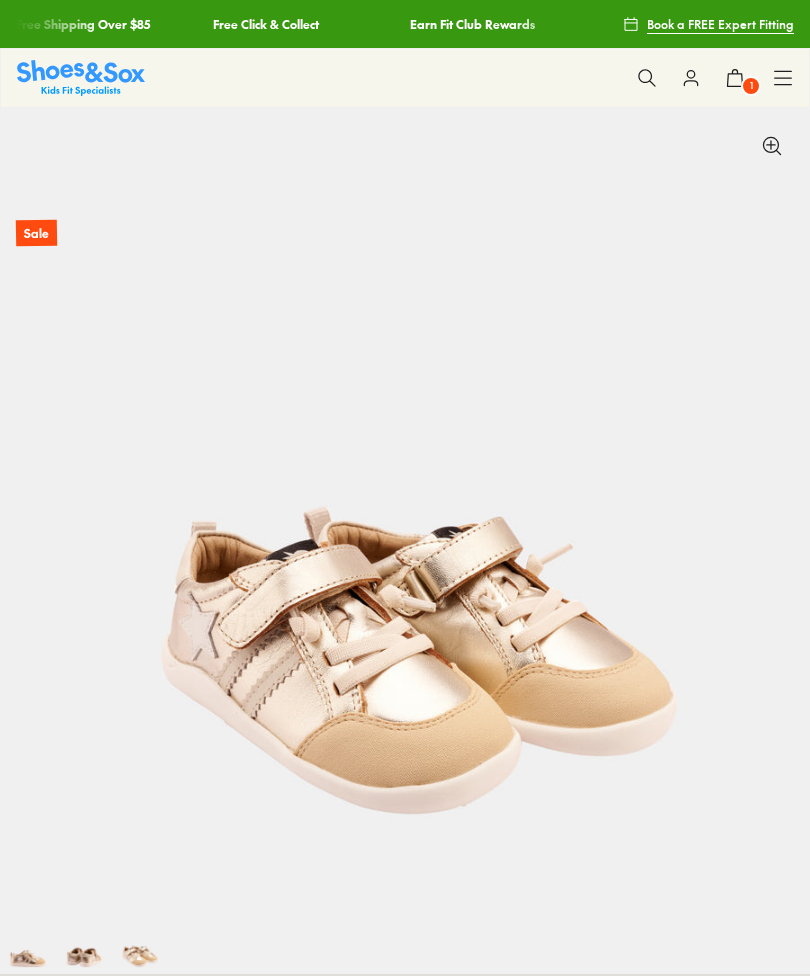 scroll, scrollTop: 0, scrollLeft: 1619, axis: horizontal 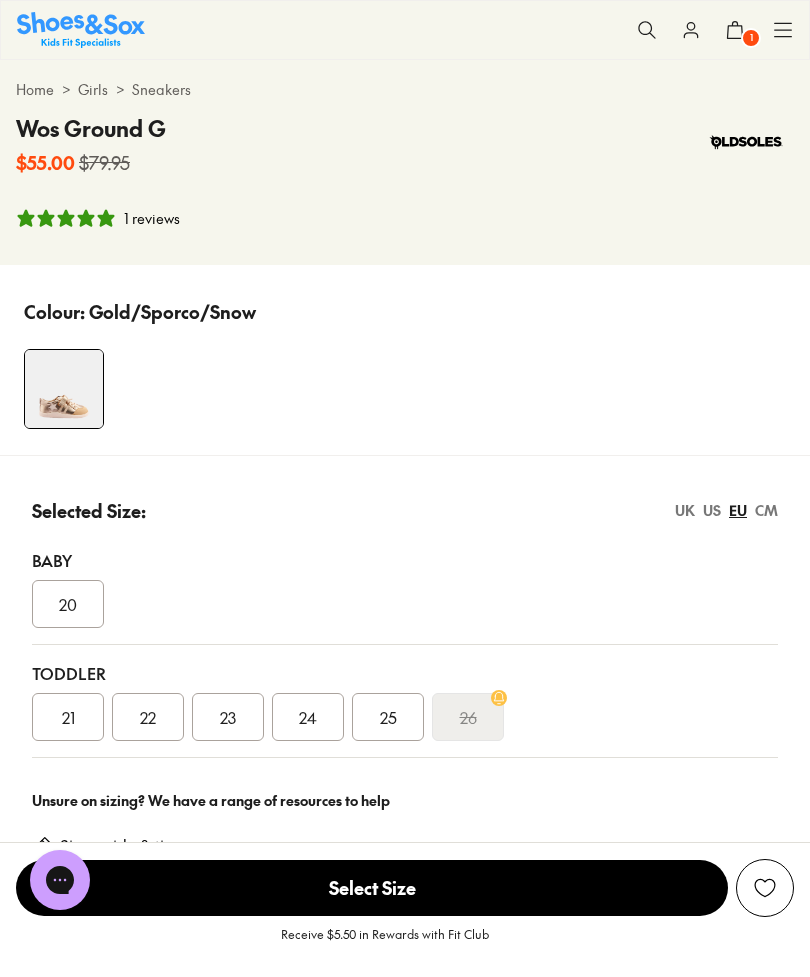 click on "22" at bounding box center [148, 717] 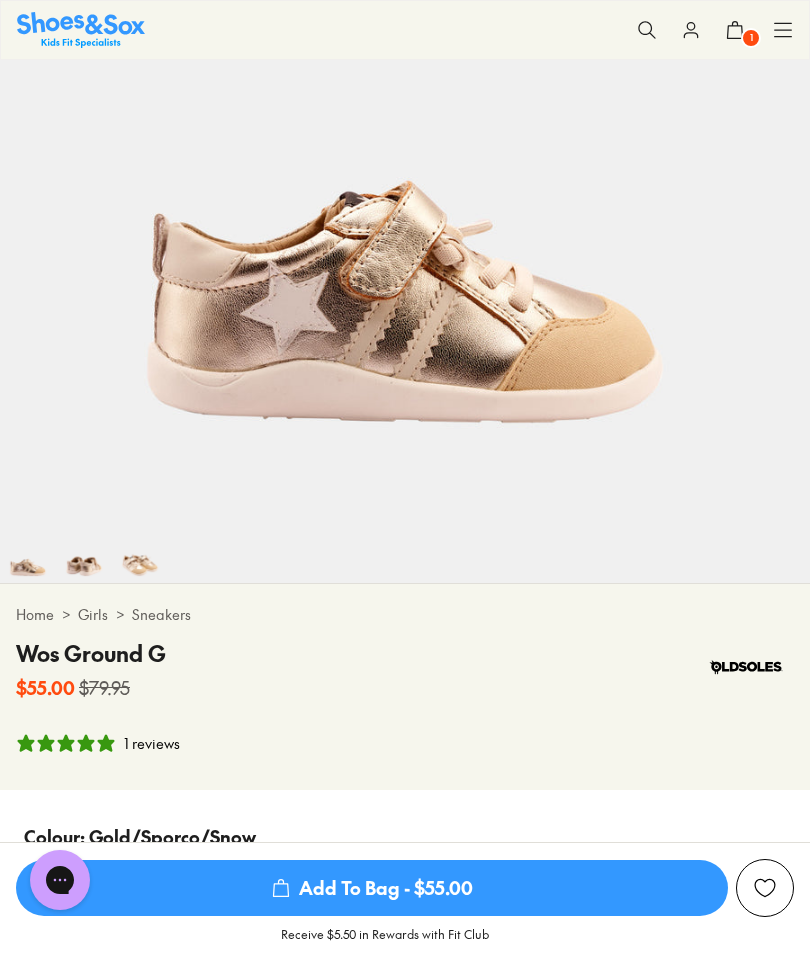 scroll, scrollTop: 389, scrollLeft: 0, axis: vertical 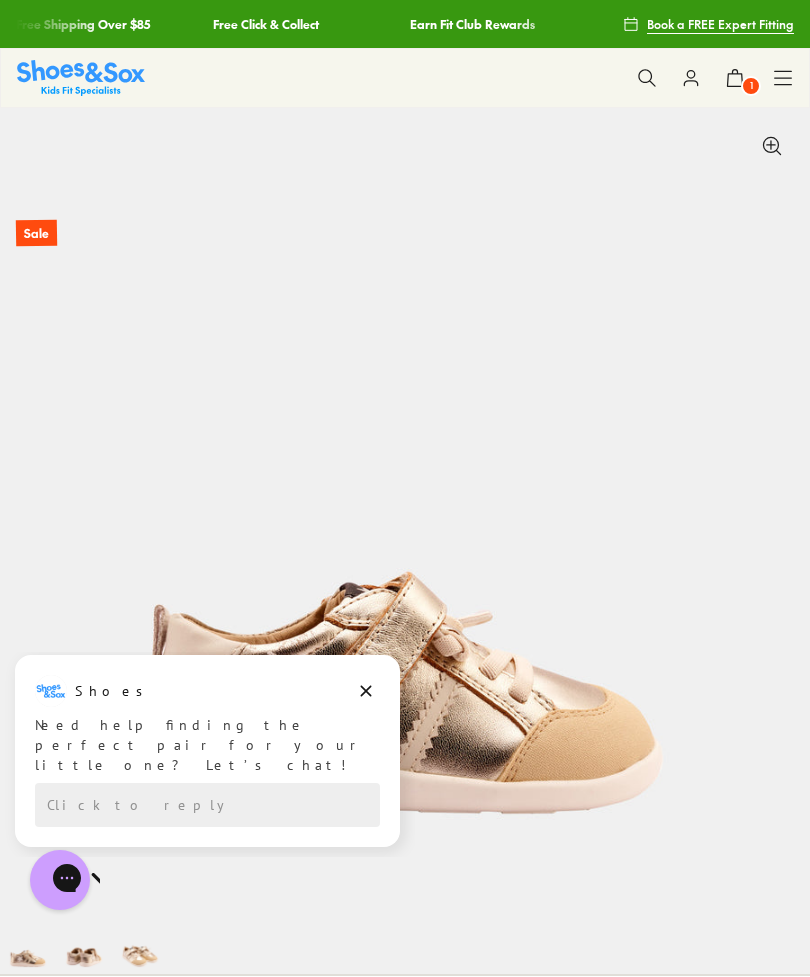 click 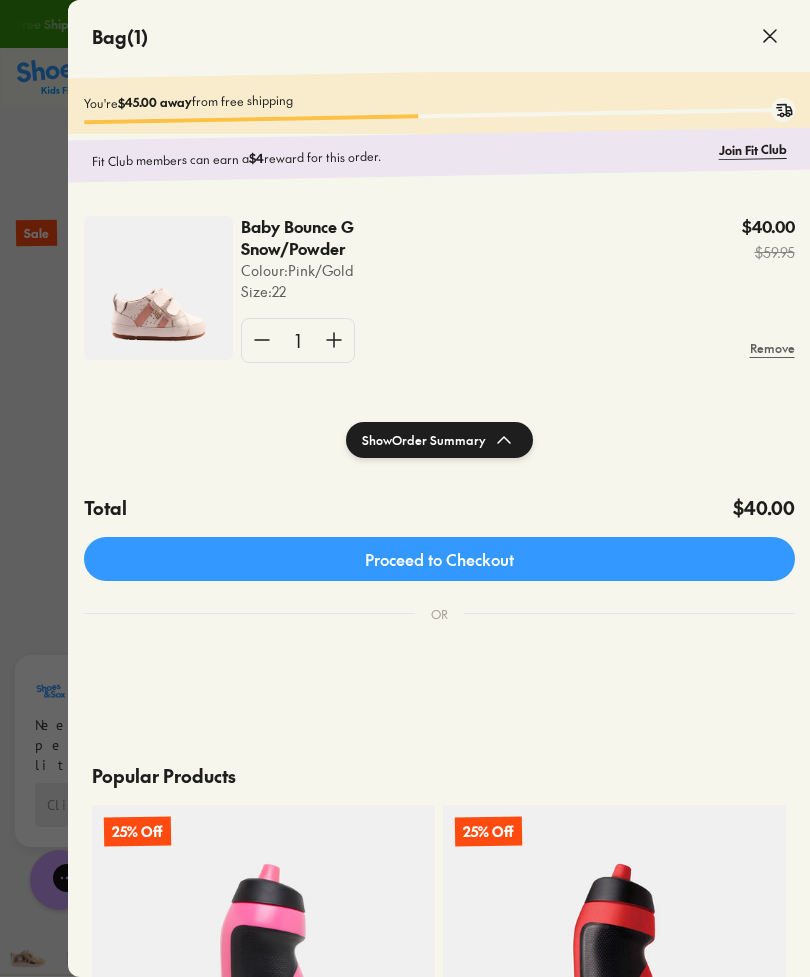 click 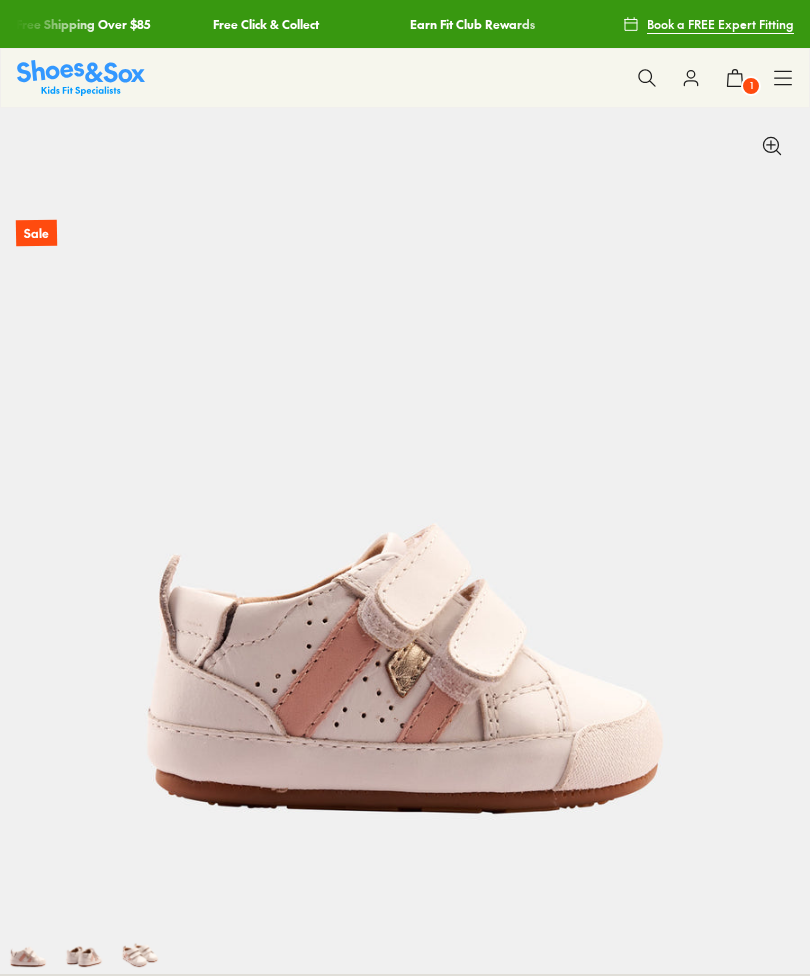 select on "*" 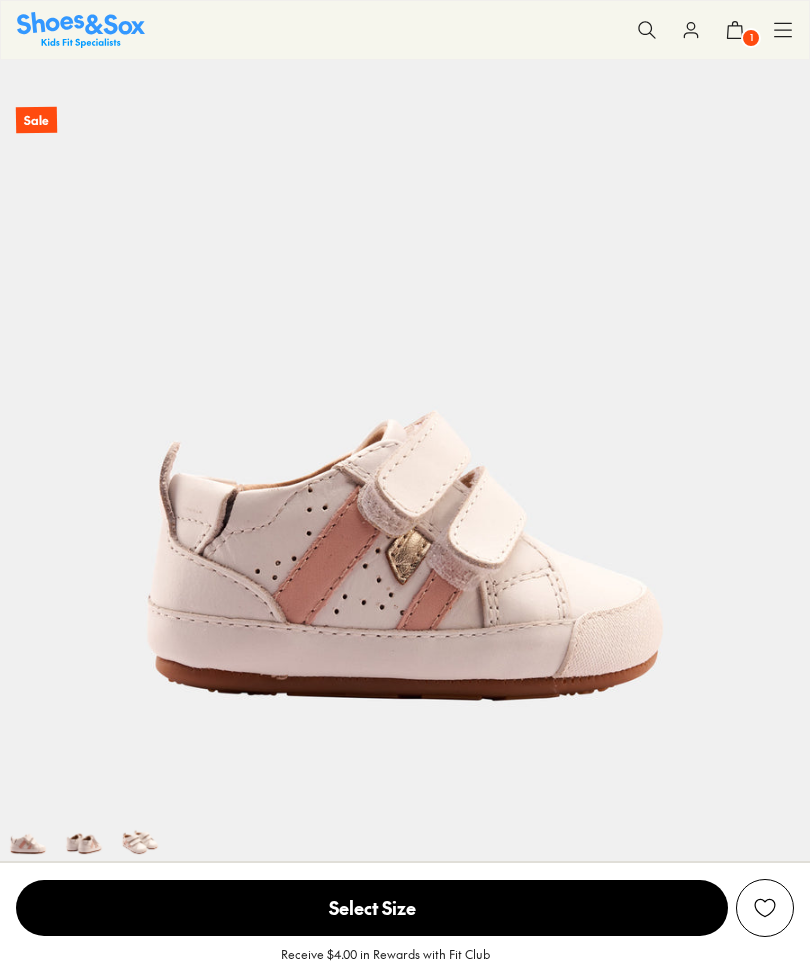 scroll, scrollTop: 150, scrollLeft: 0, axis: vertical 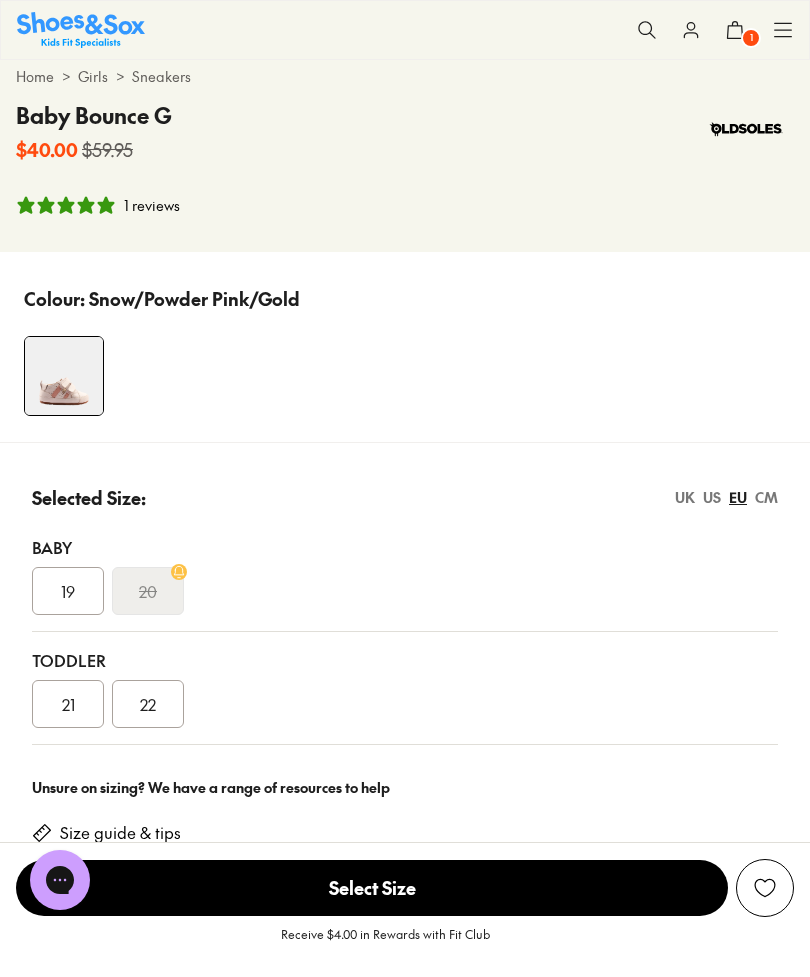 click on "22" at bounding box center [148, 704] 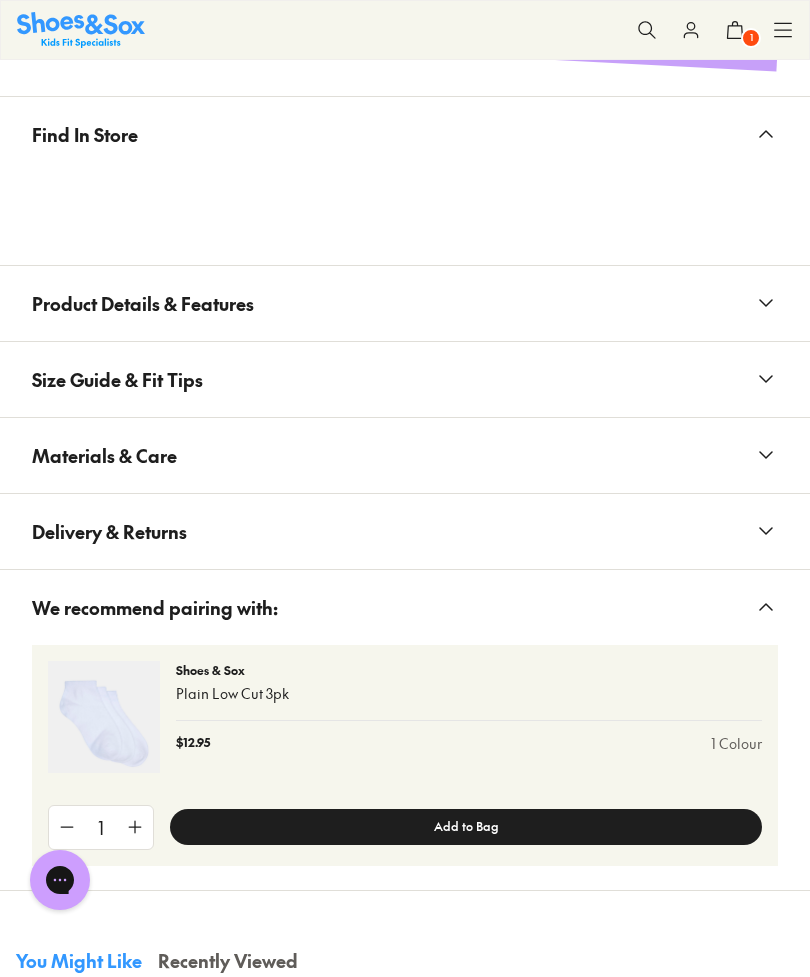 scroll, scrollTop: 2034, scrollLeft: 0, axis: vertical 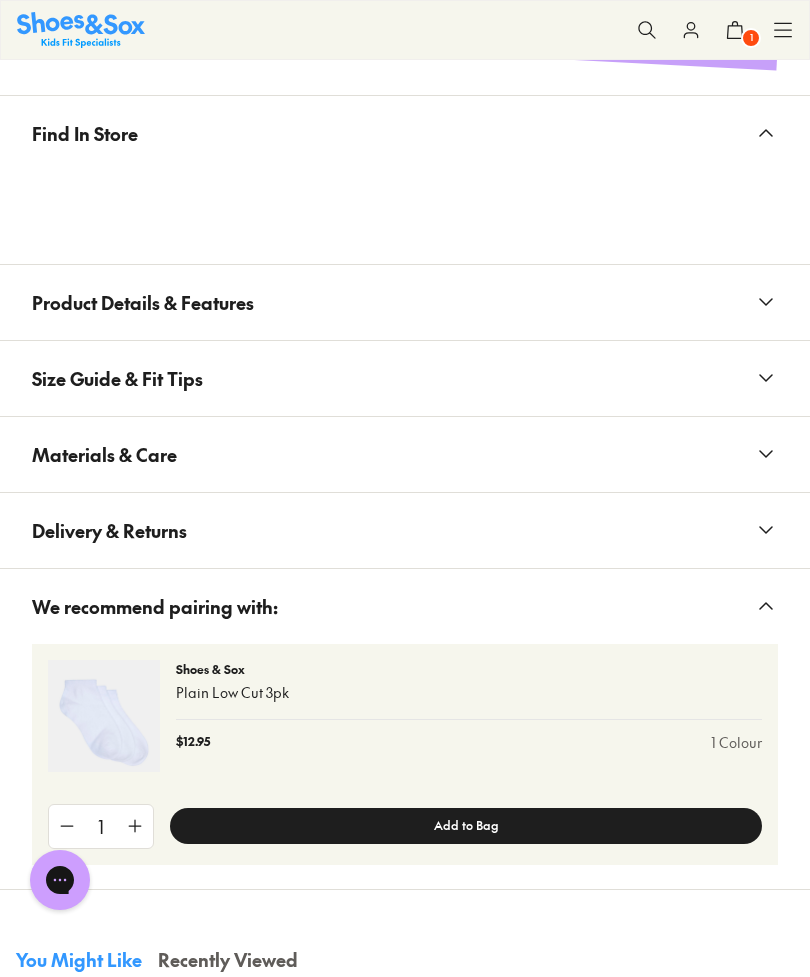 click on "Product Details & Features" at bounding box center (143, 302) 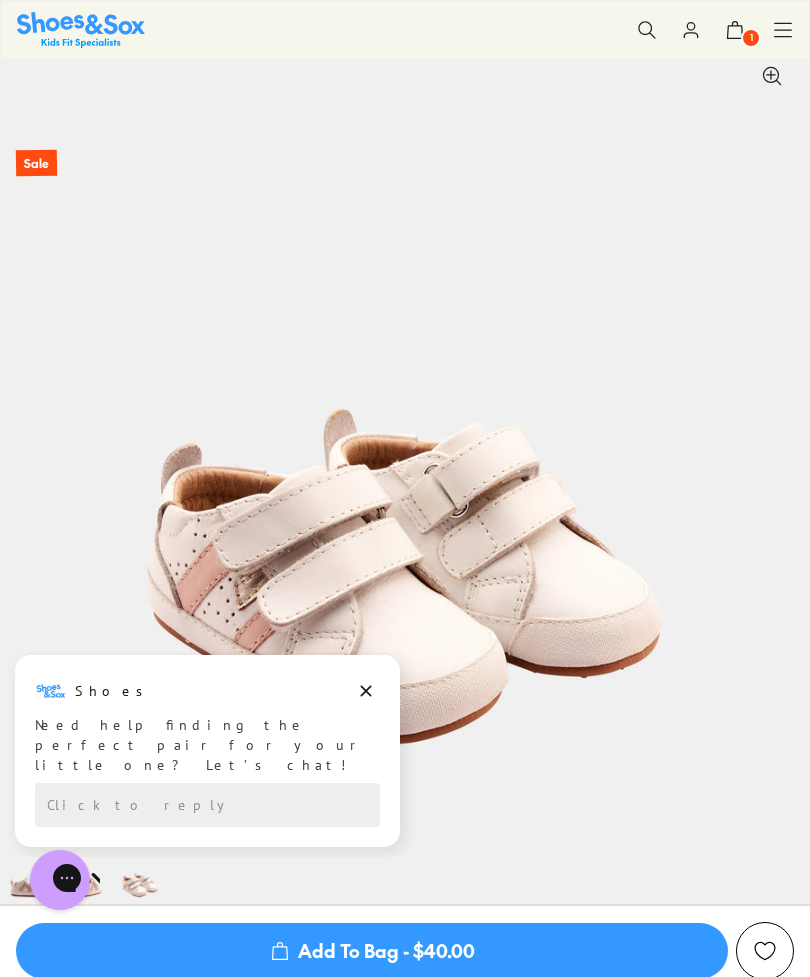 scroll, scrollTop: 0, scrollLeft: 0, axis: both 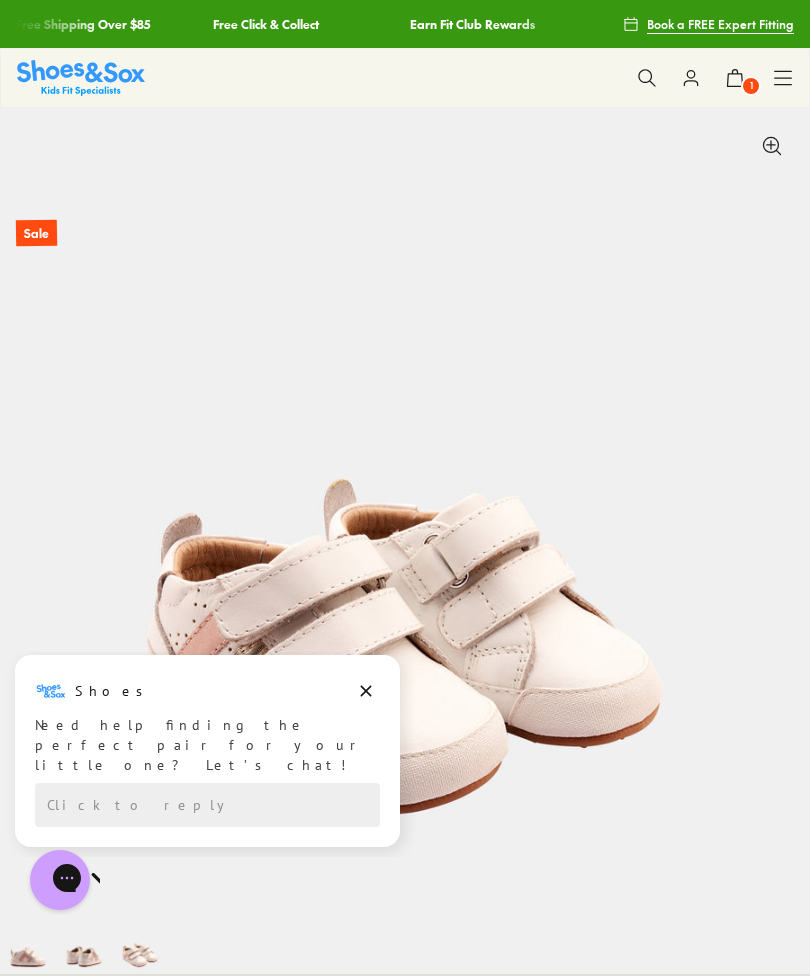 click on "Shoes Shoes  says: Need help finding the perfect pair for your little one? Let’s chat! Click to reply Total: 0.00 Something went wrong" at bounding box center (207, 751) 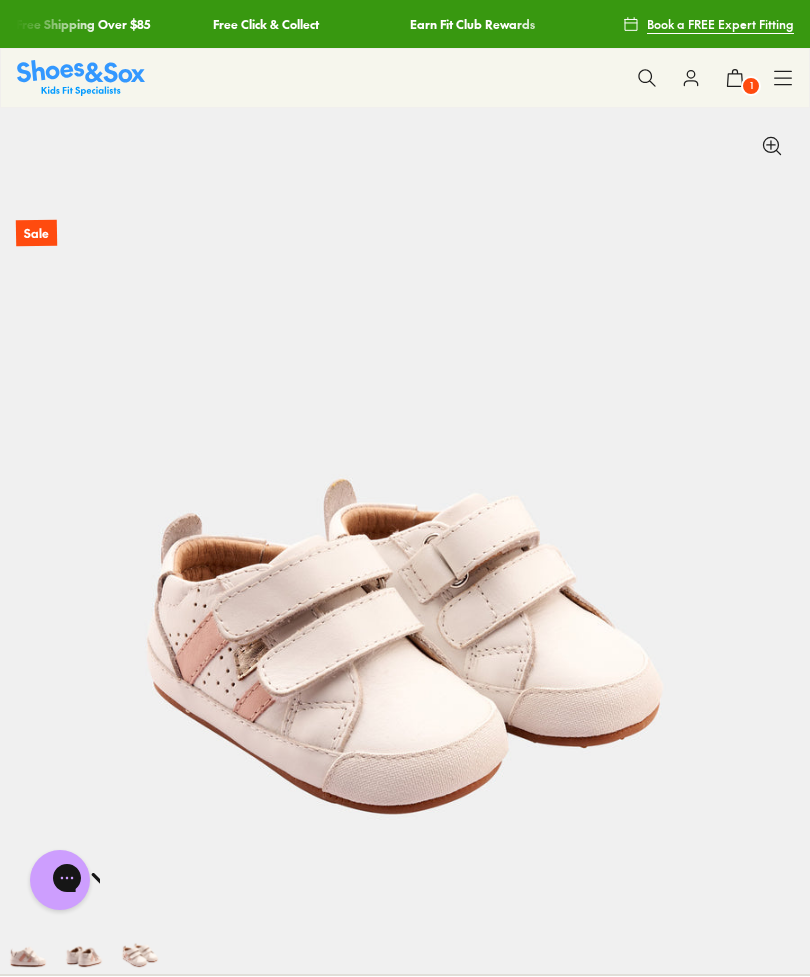 click 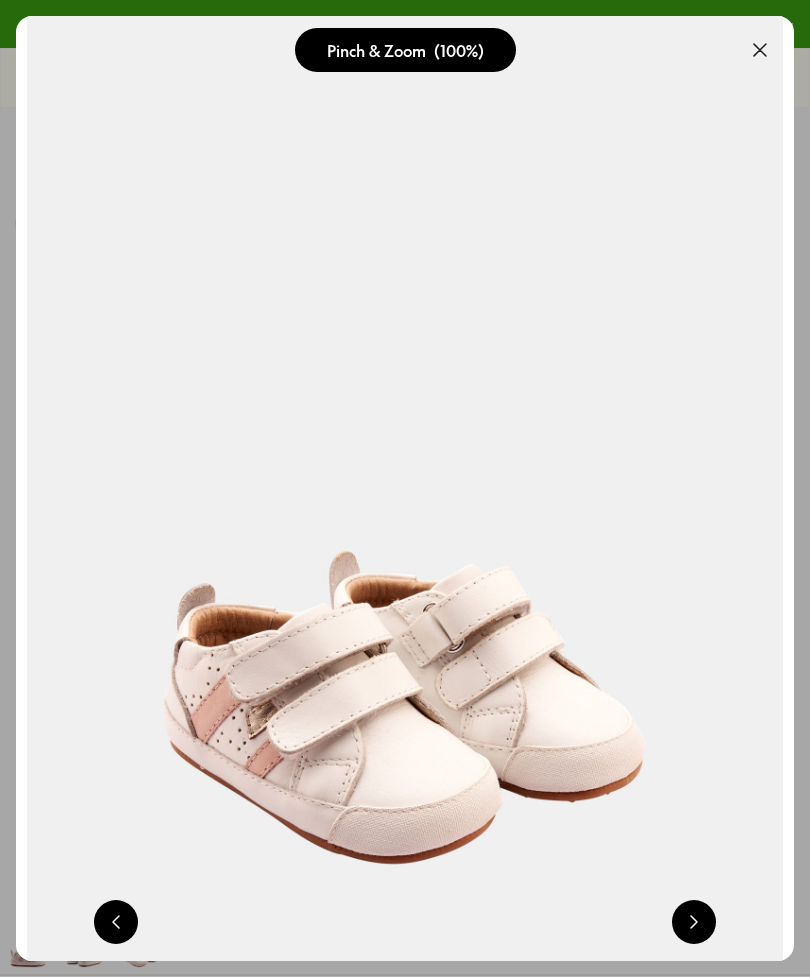 scroll, scrollTop: 0, scrollLeft: 2334, axis: horizontal 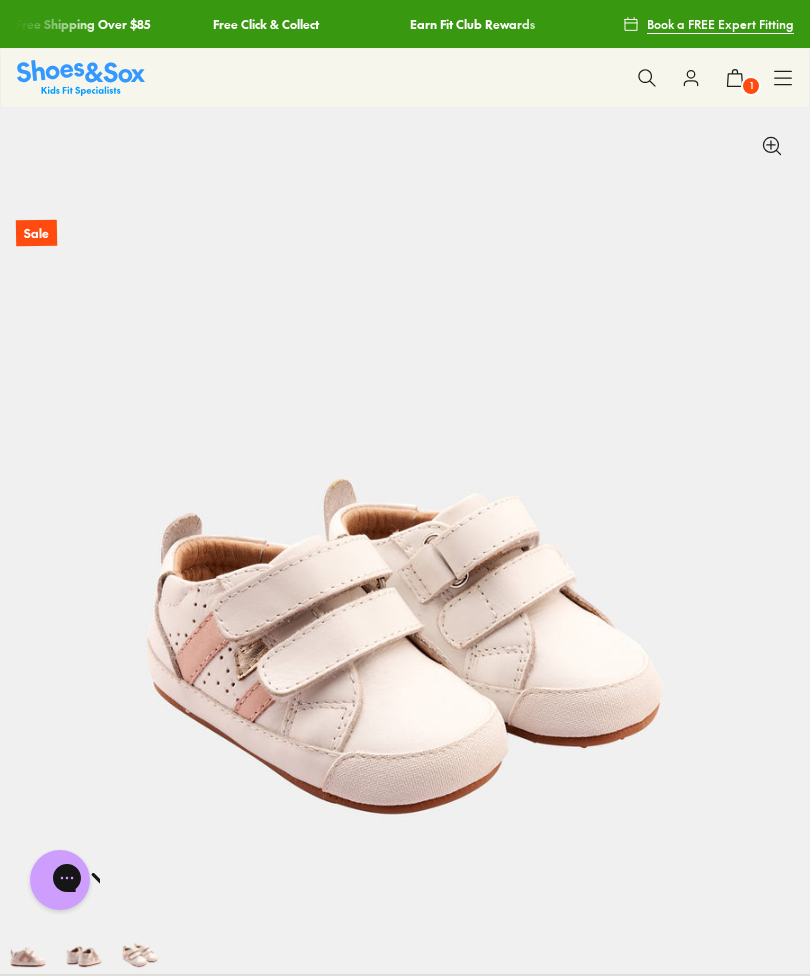 click at bounding box center (81, 77) 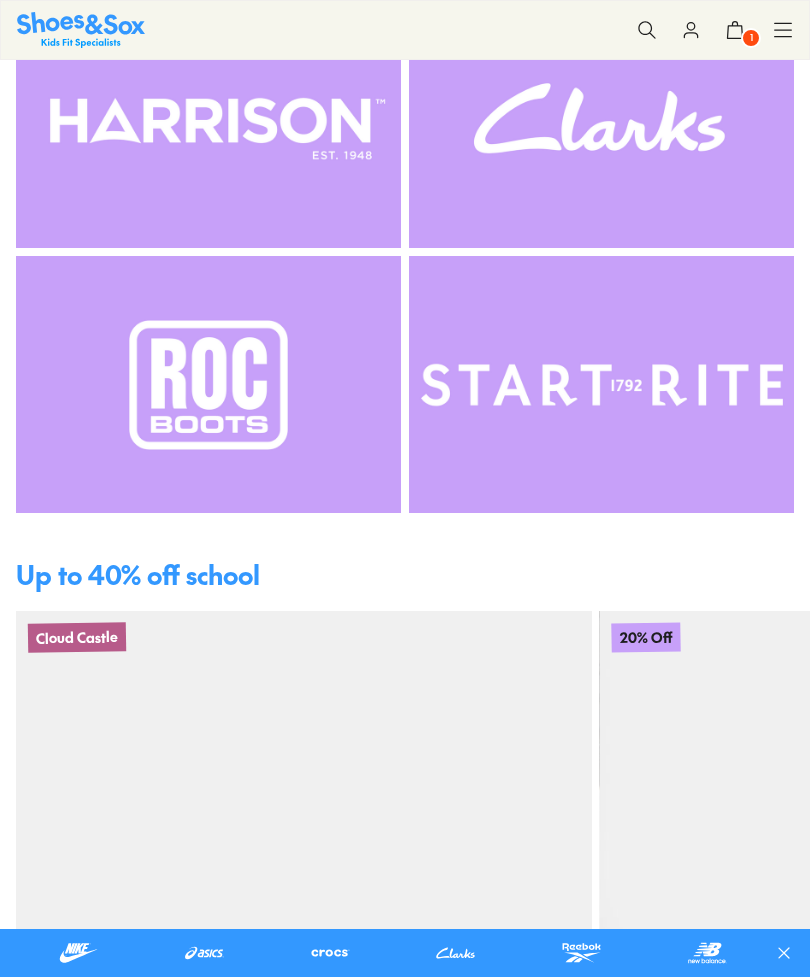 scroll, scrollTop: 1548, scrollLeft: 0, axis: vertical 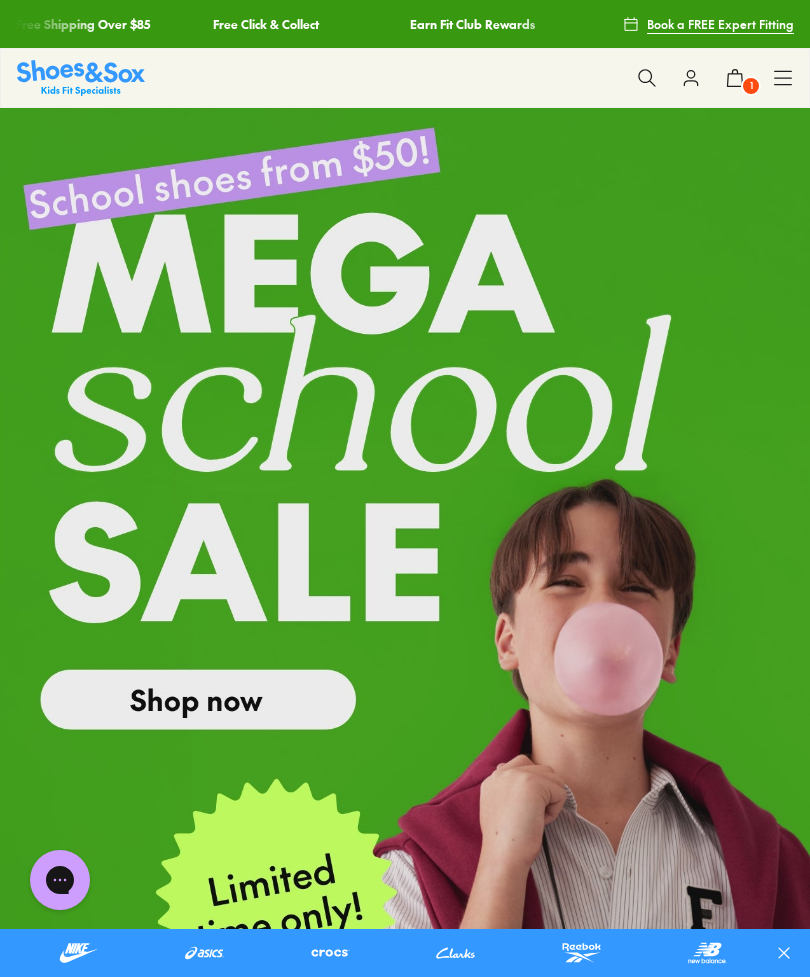 click 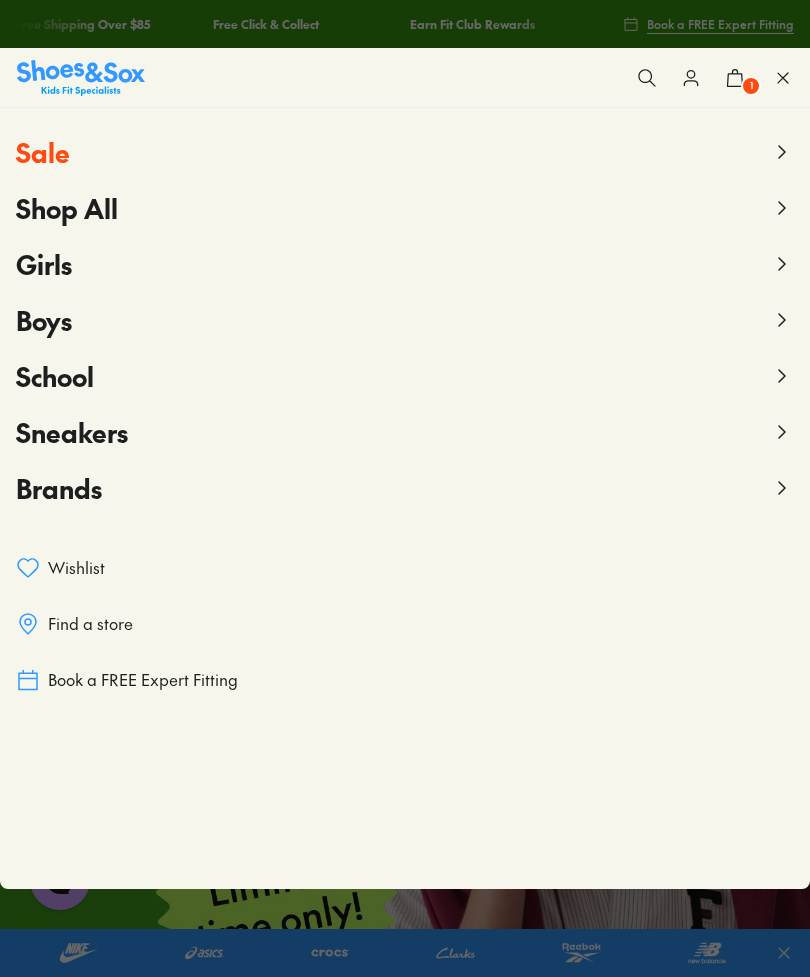 click on "Sale" at bounding box center [43, 152] 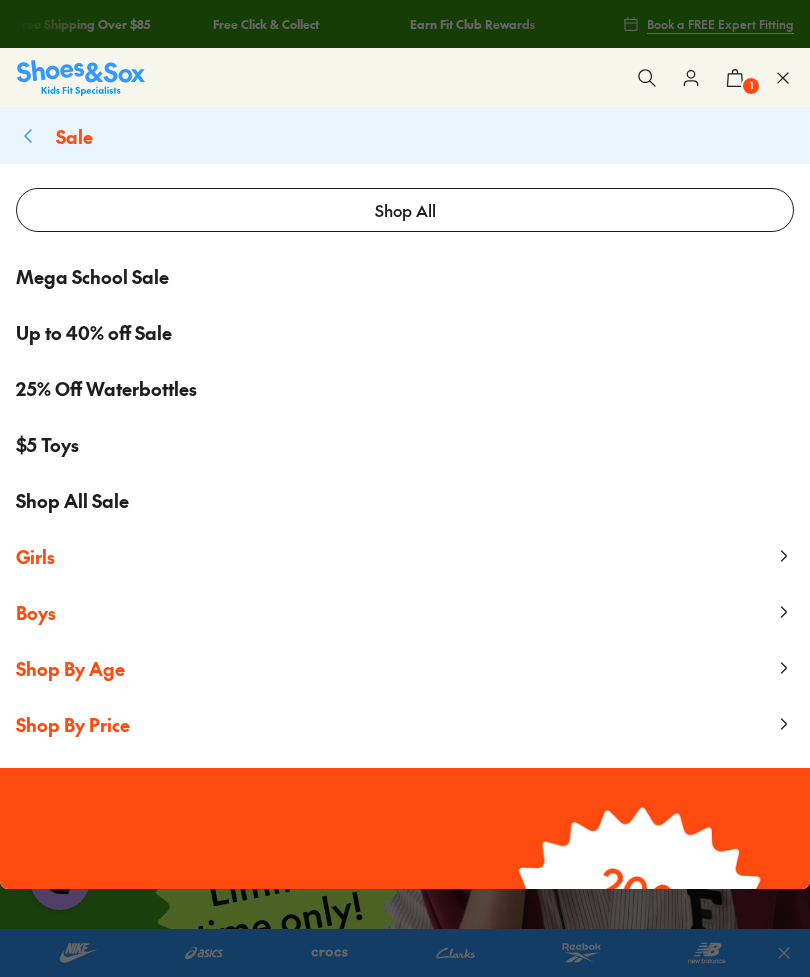 click on "Shop By Age" at bounding box center [70, 668] 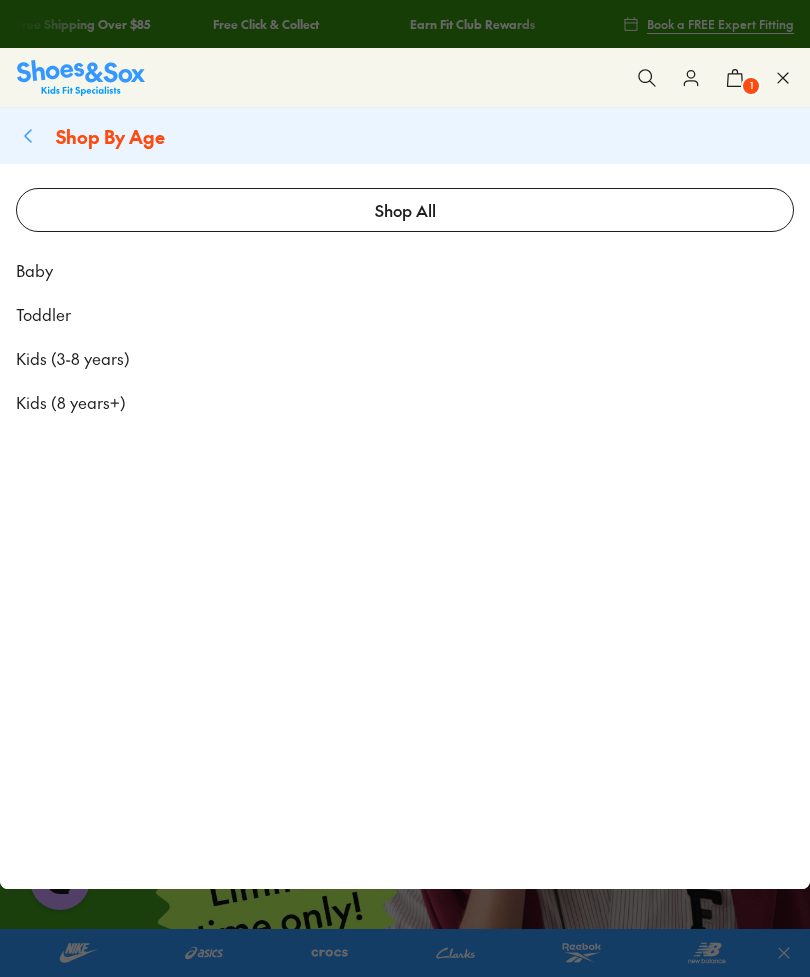 click on "Toddler" at bounding box center (43, 314) 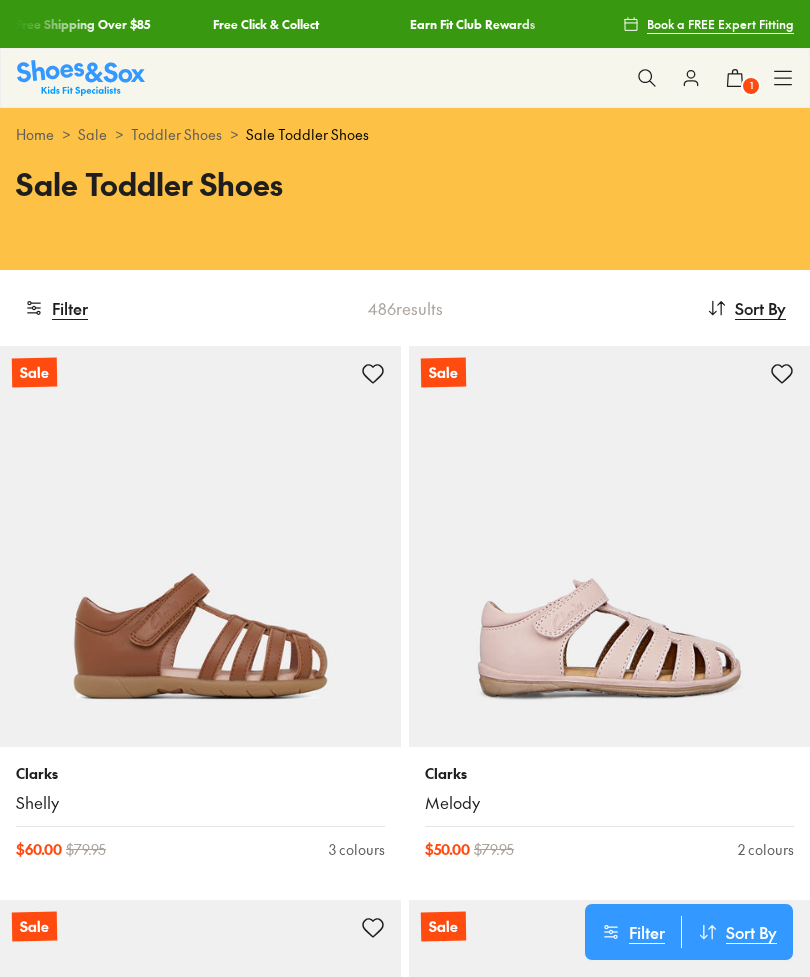scroll, scrollTop: 0, scrollLeft: 0, axis: both 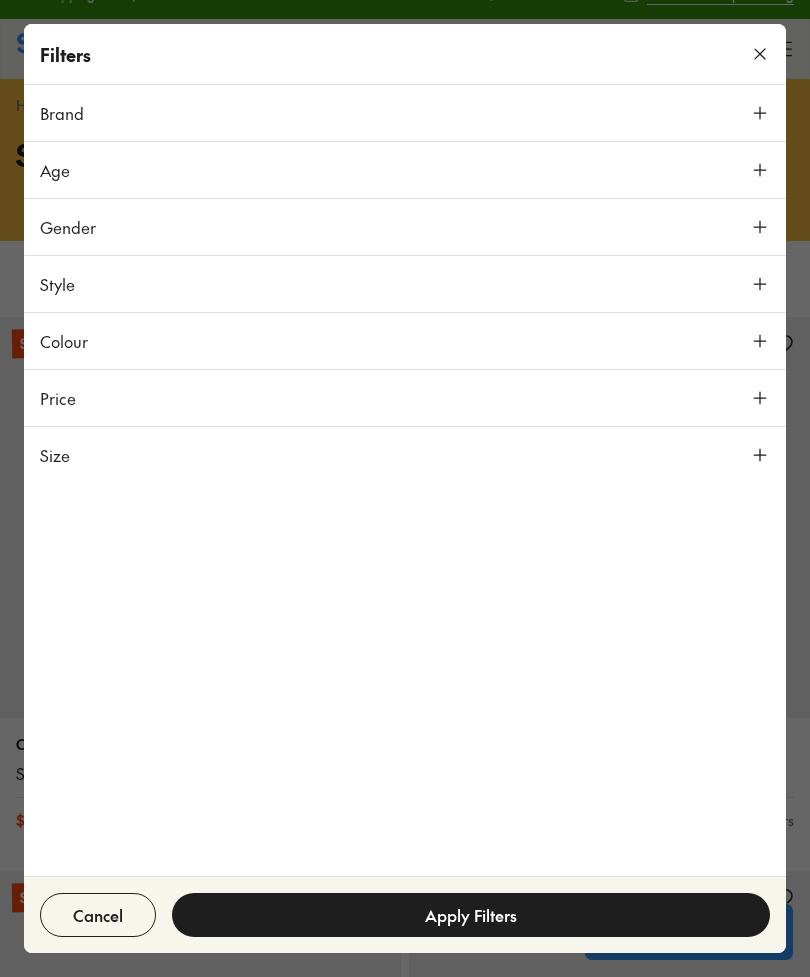 click on "Size" at bounding box center (405, 455) 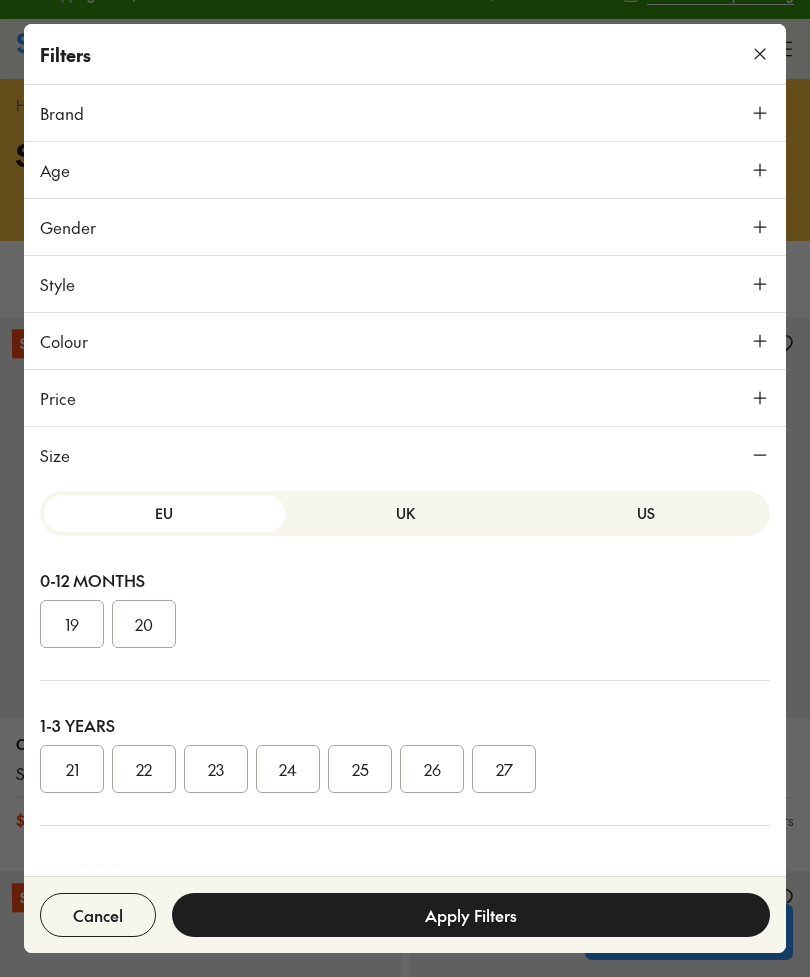 click on "22" at bounding box center (144, 769) 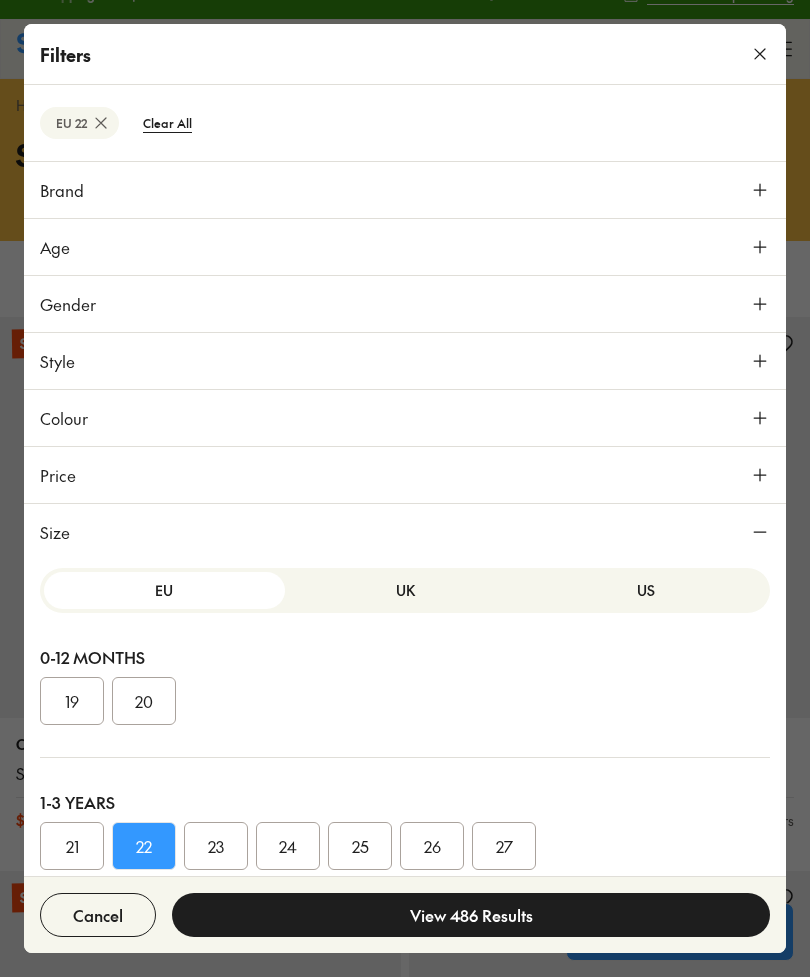 scroll, scrollTop: 246, scrollLeft: 0, axis: vertical 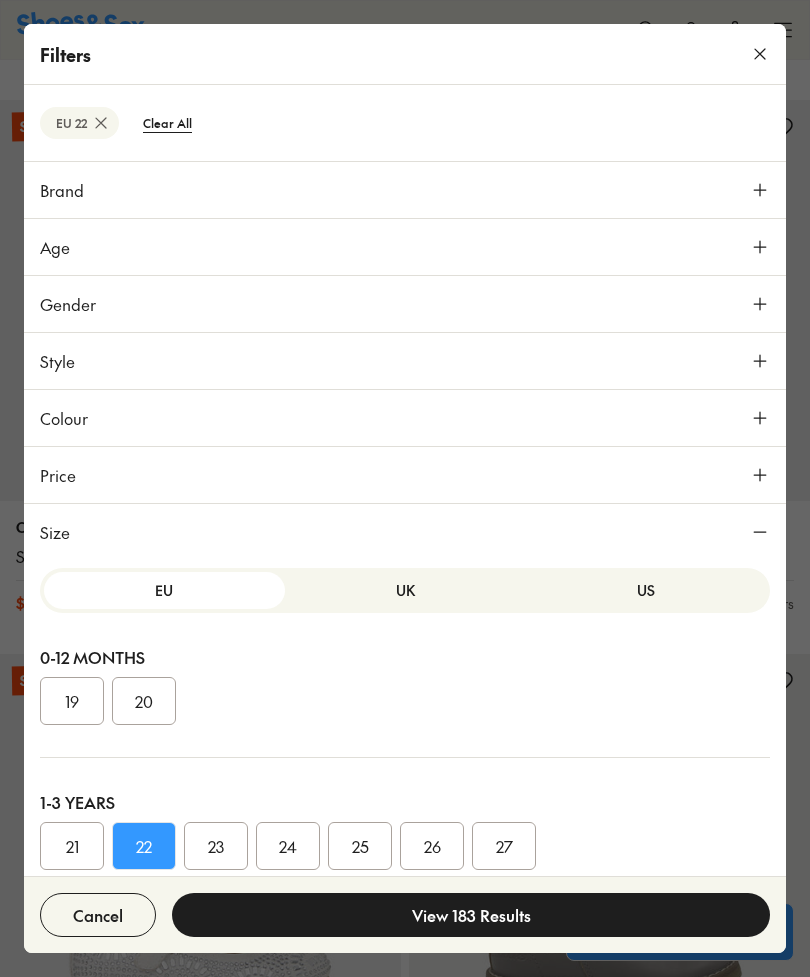click on "View 183 Results" at bounding box center (471, 915) 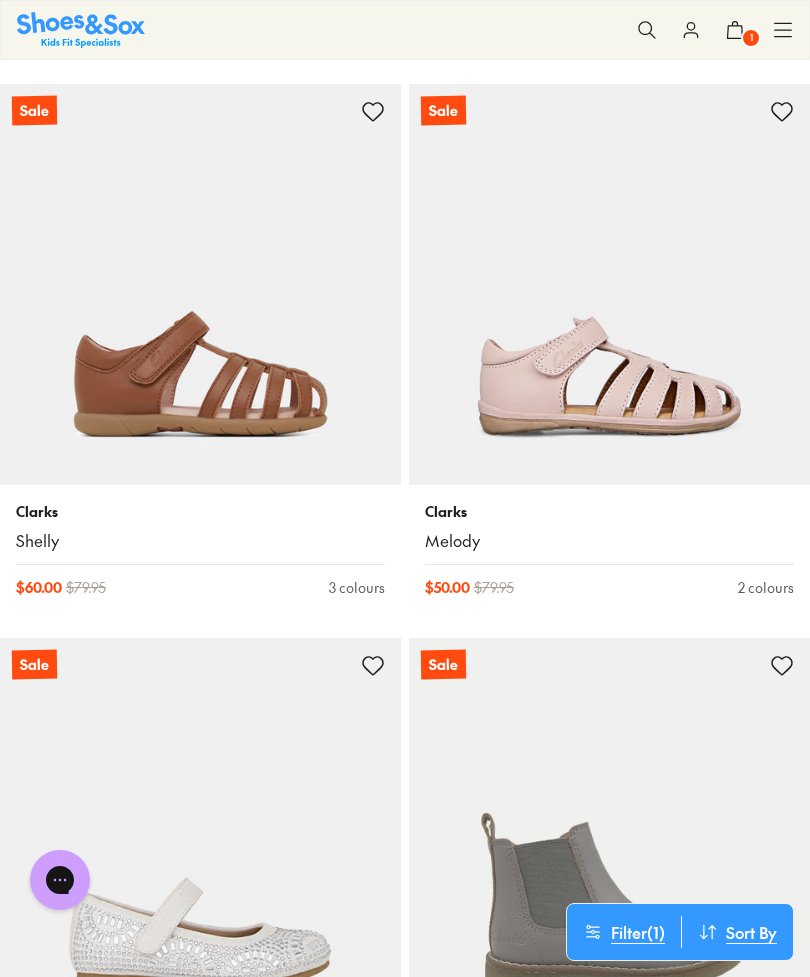 scroll, scrollTop: 261, scrollLeft: 0, axis: vertical 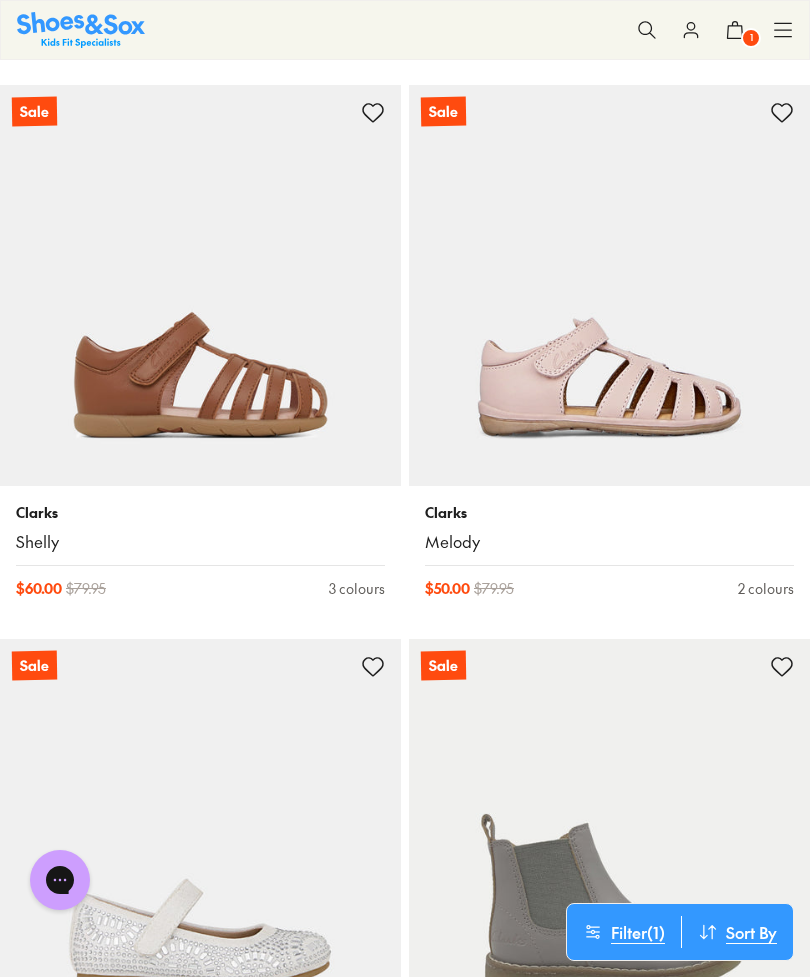 click at bounding box center [609, 285] 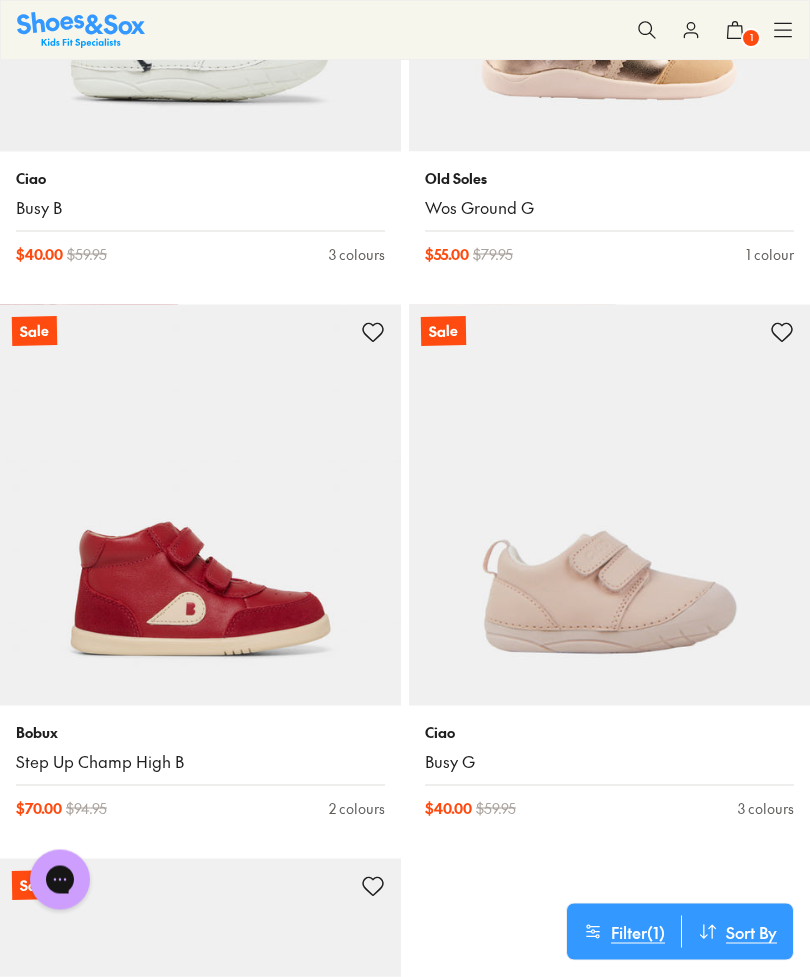 scroll, scrollTop: 9536, scrollLeft: 0, axis: vertical 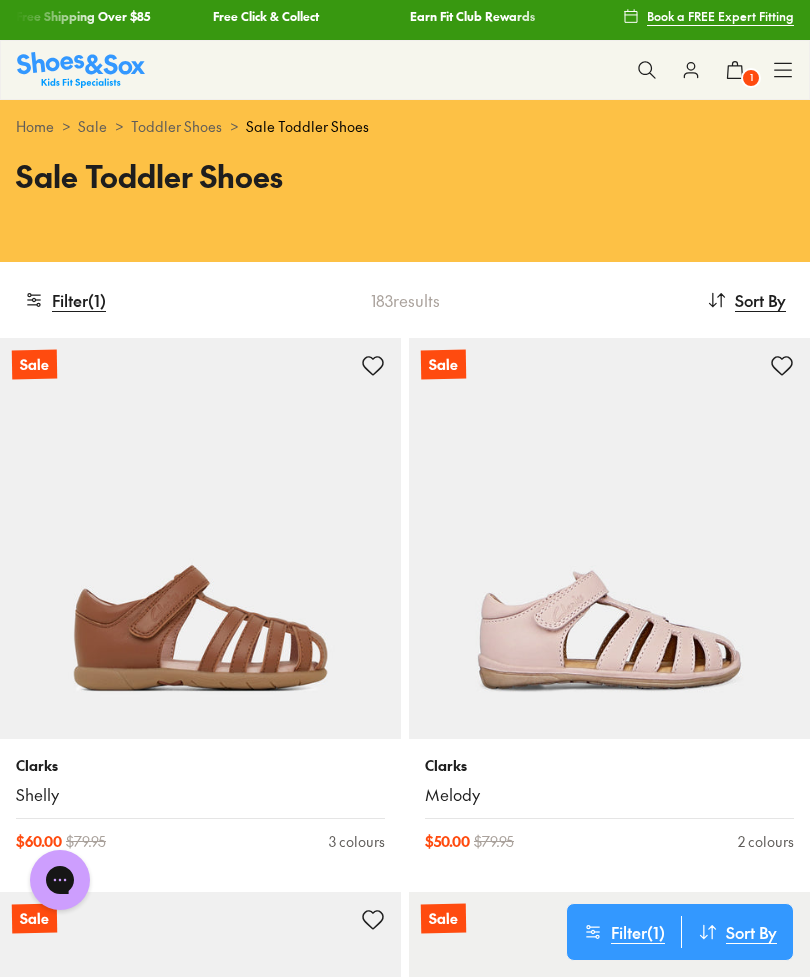 click on "Sort By" at bounding box center [760, 300] 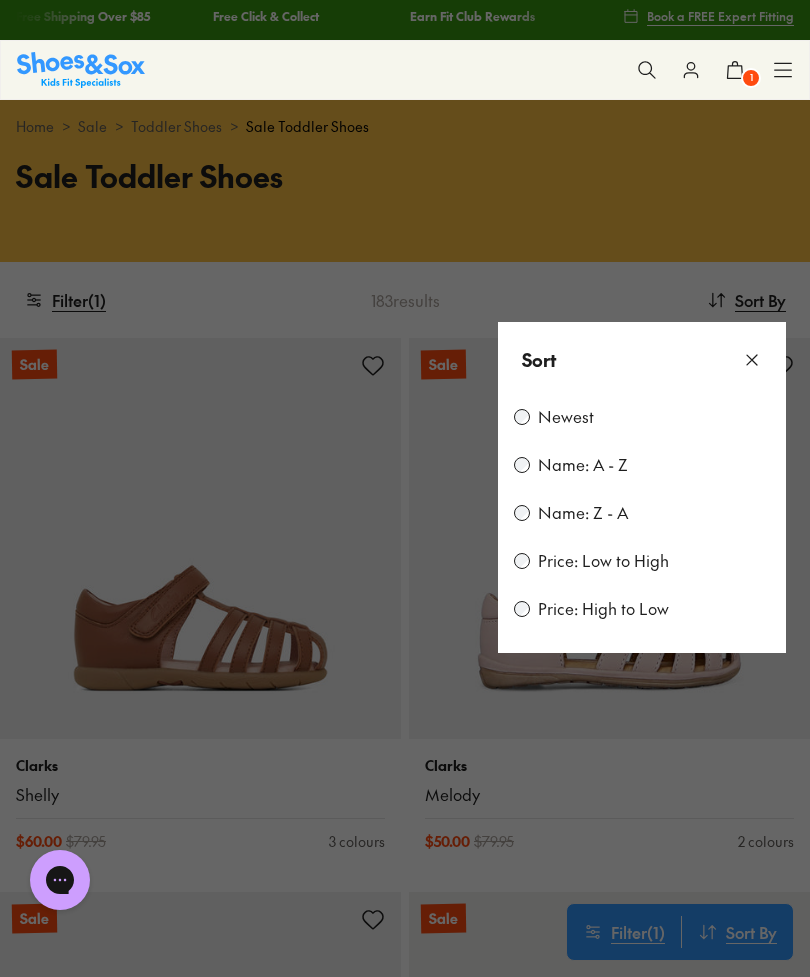 click on "Price: Low to High" at bounding box center [603, 561] 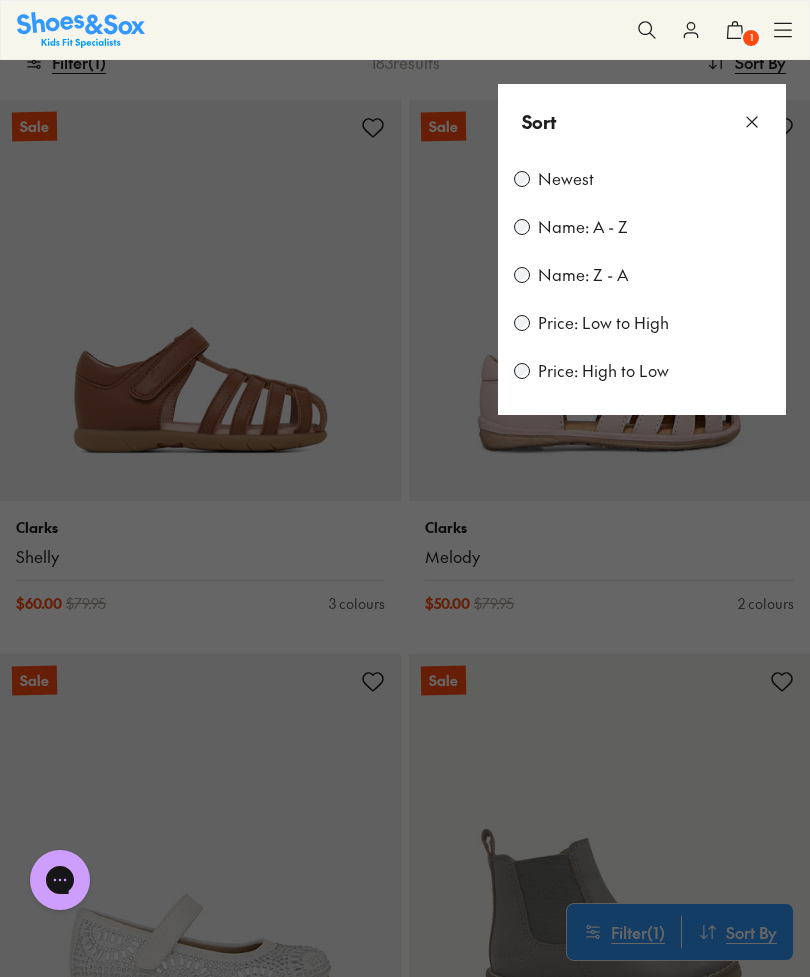 click 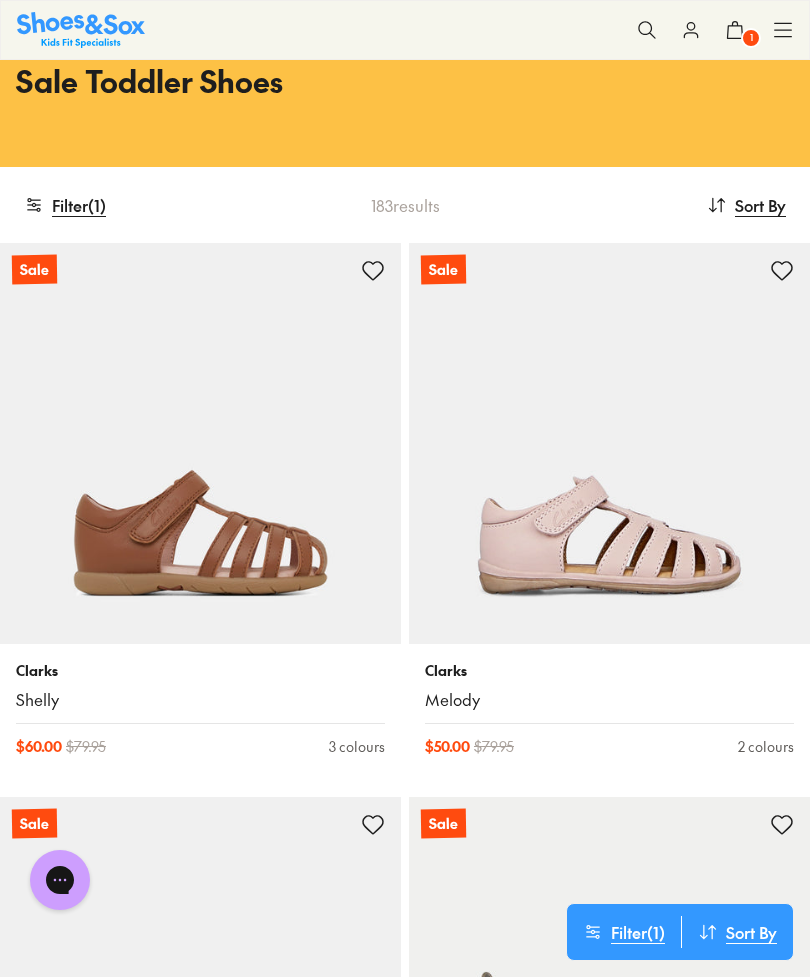 scroll, scrollTop: 86, scrollLeft: 0, axis: vertical 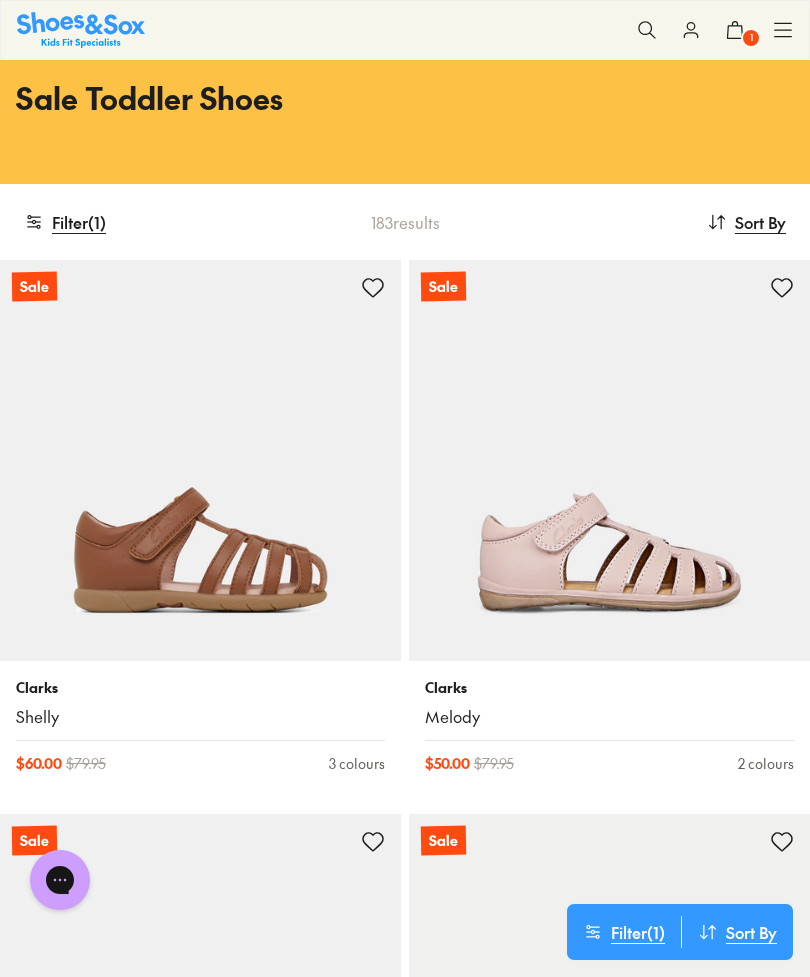 click on "Sort By" at bounding box center (760, 222) 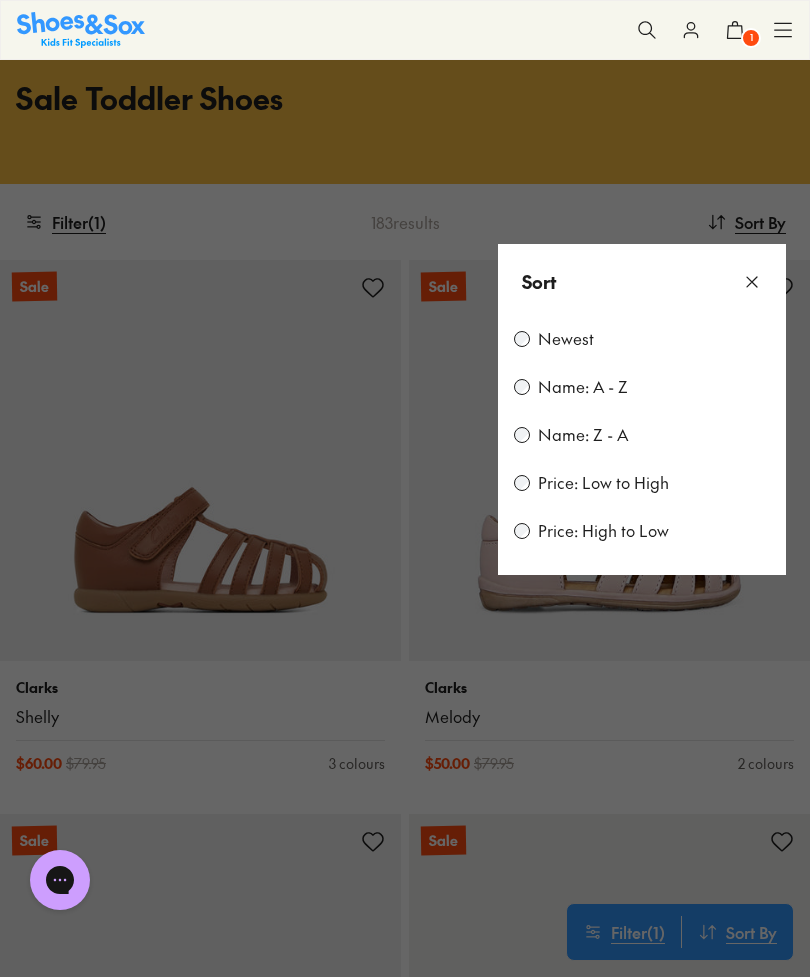 click 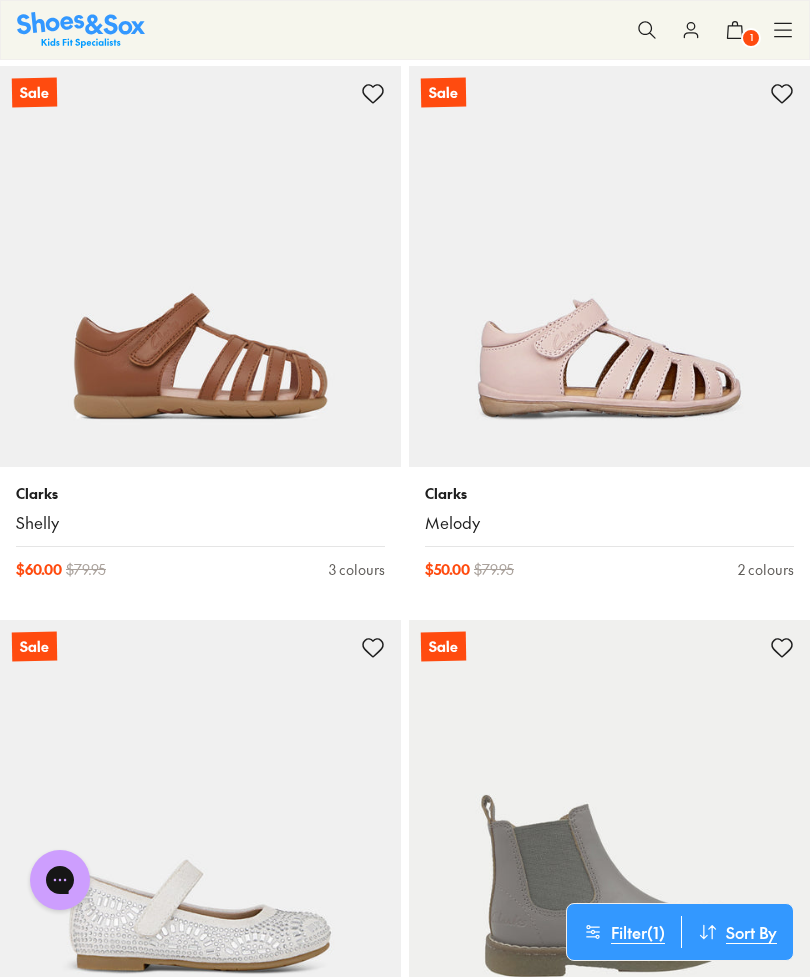 scroll, scrollTop: 0, scrollLeft: 0, axis: both 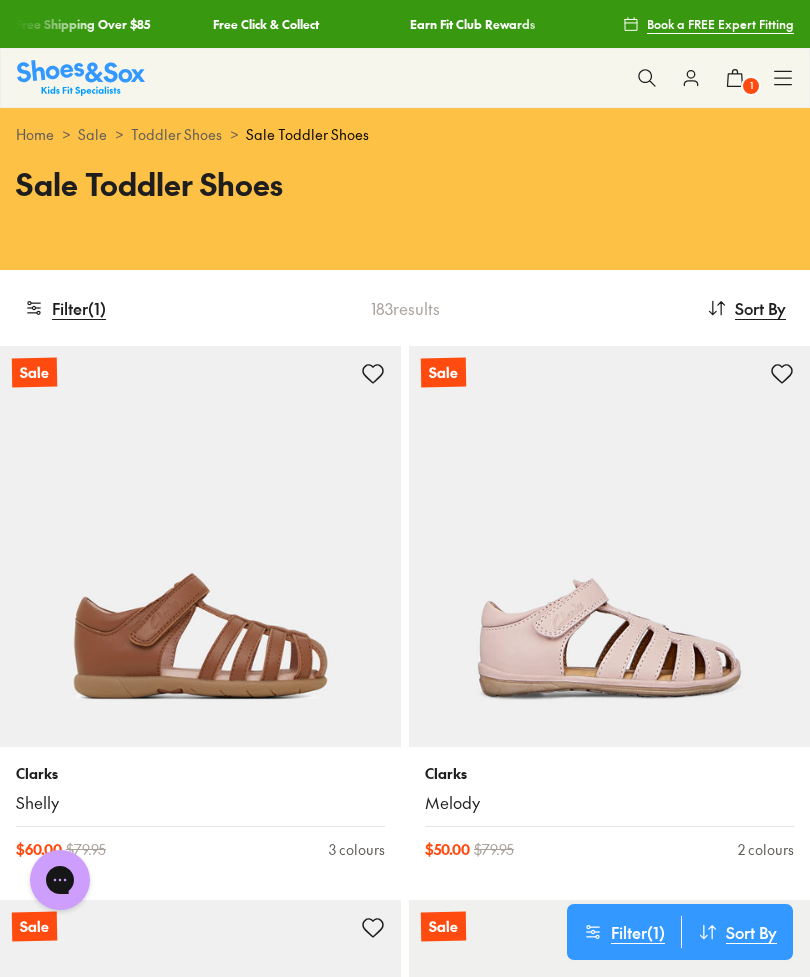 click on "Filter  ( 1 )" at bounding box center [65, 308] 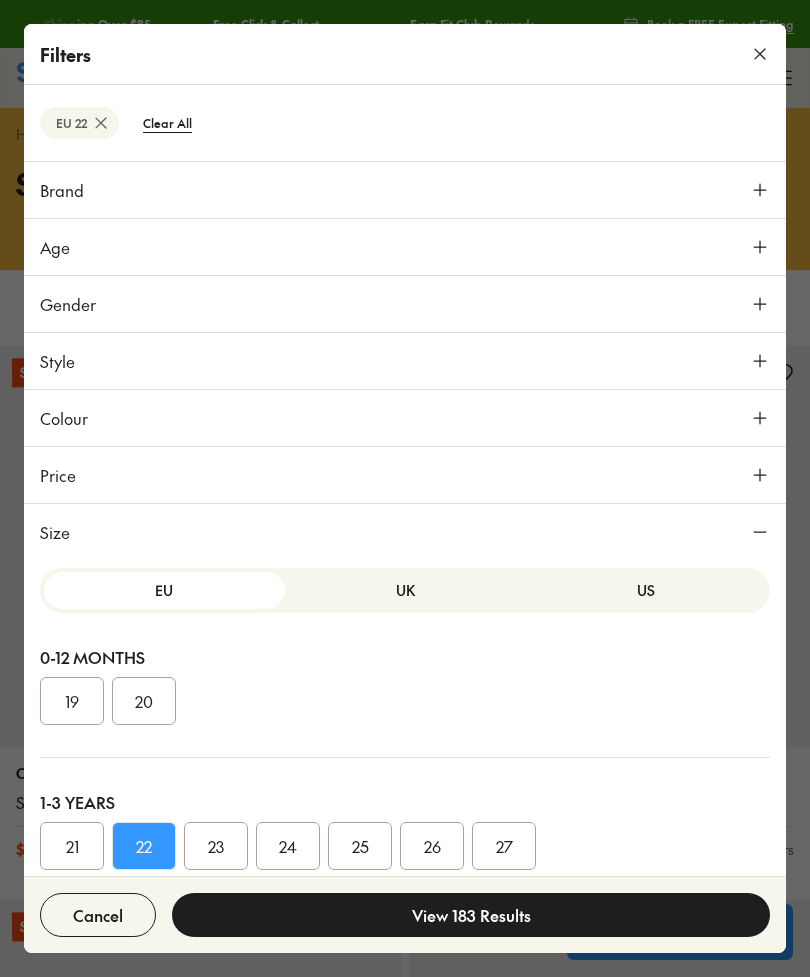 scroll, scrollTop: 0, scrollLeft: 0, axis: both 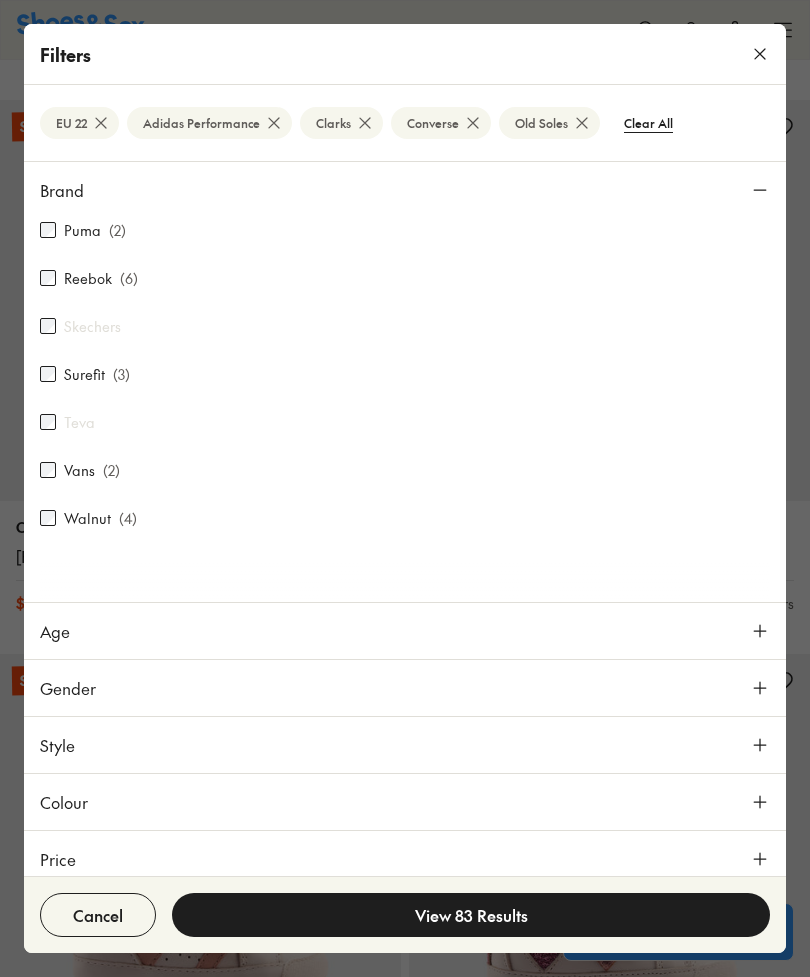 click on "View 83 Results" at bounding box center (471, 915) 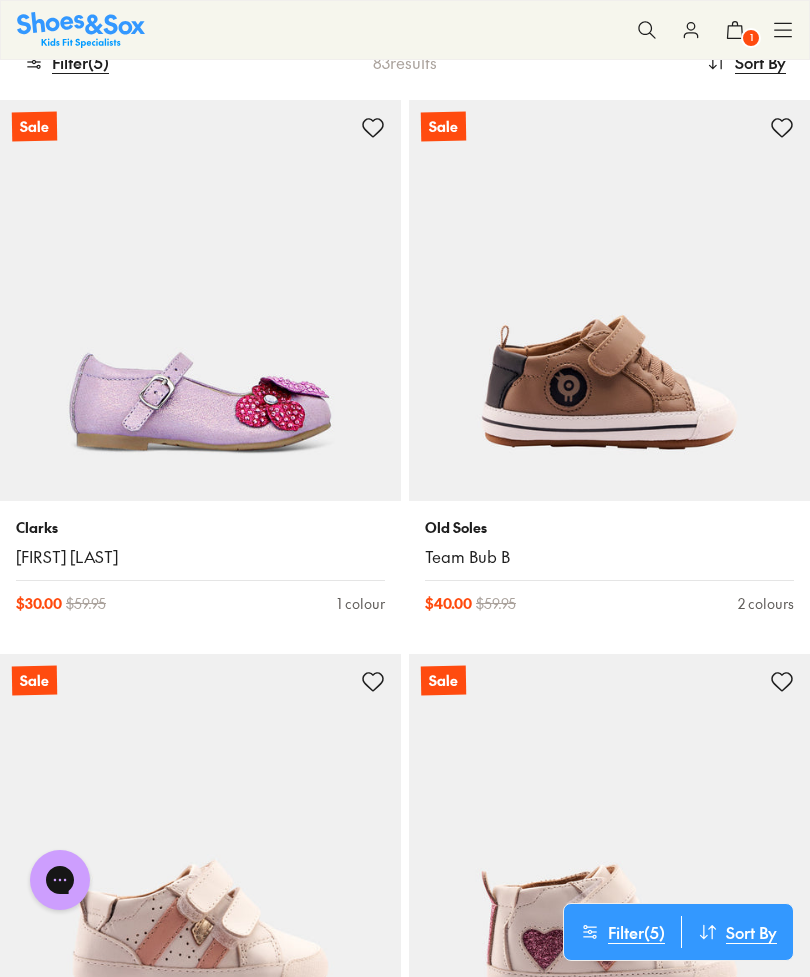click at bounding box center [609, 300] 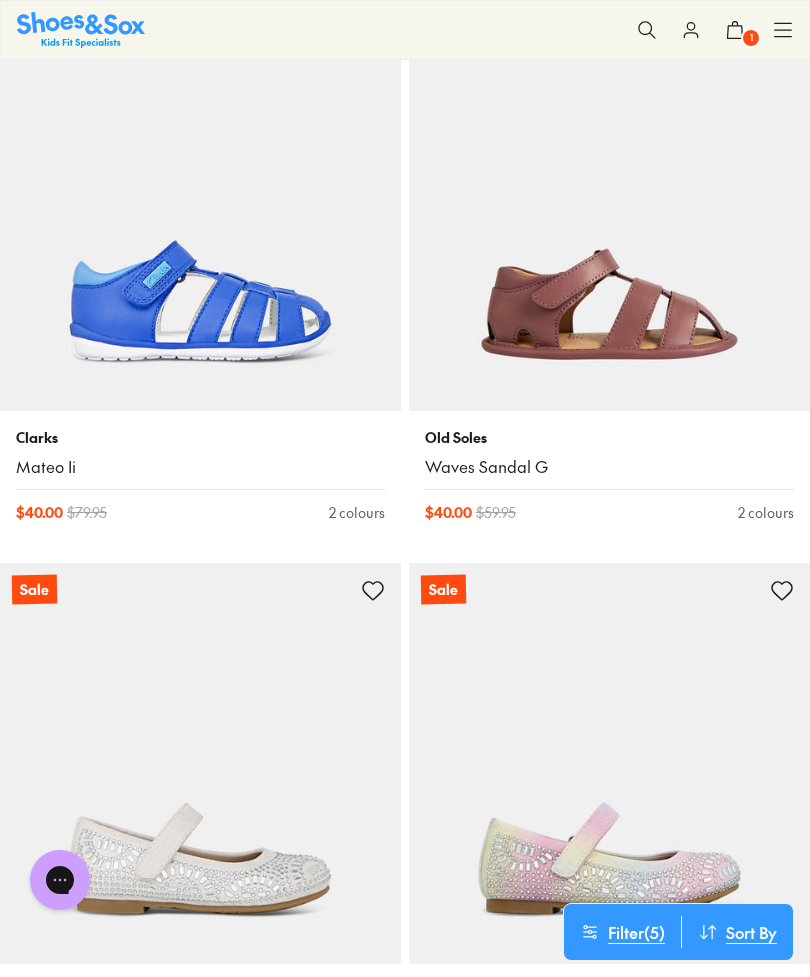 scroll, scrollTop: 5329, scrollLeft: 0, axis: vertical 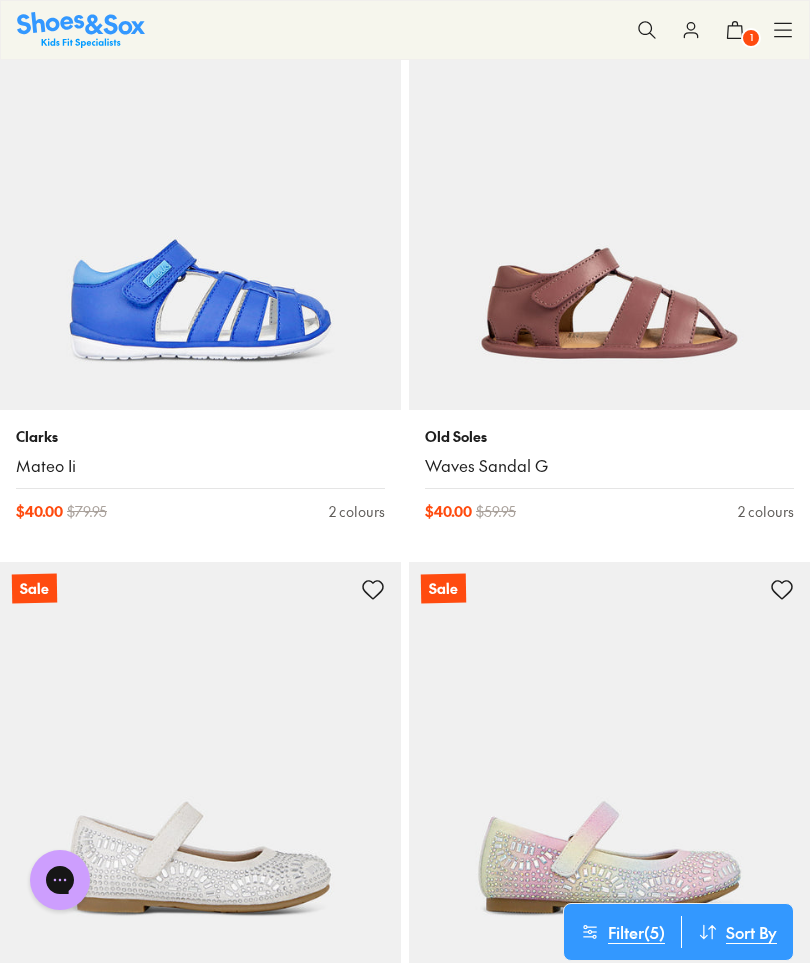 click at bounding box center [609, 209] 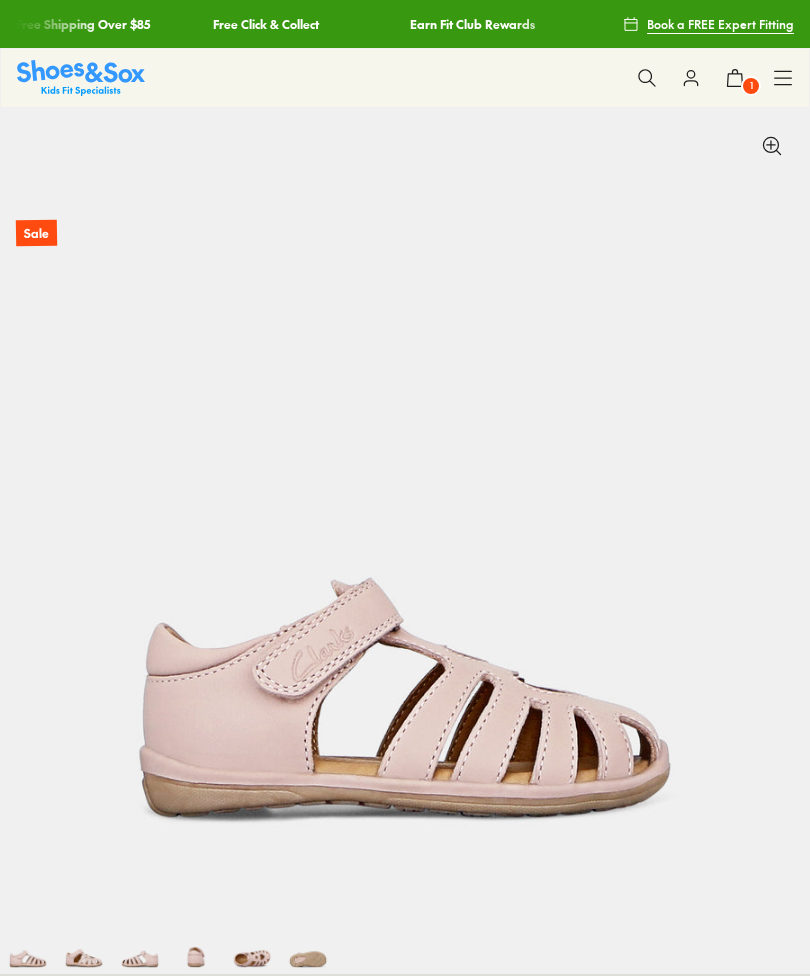 scroll, scrollTop: 616, scrollLeft: 0, axis: vertical 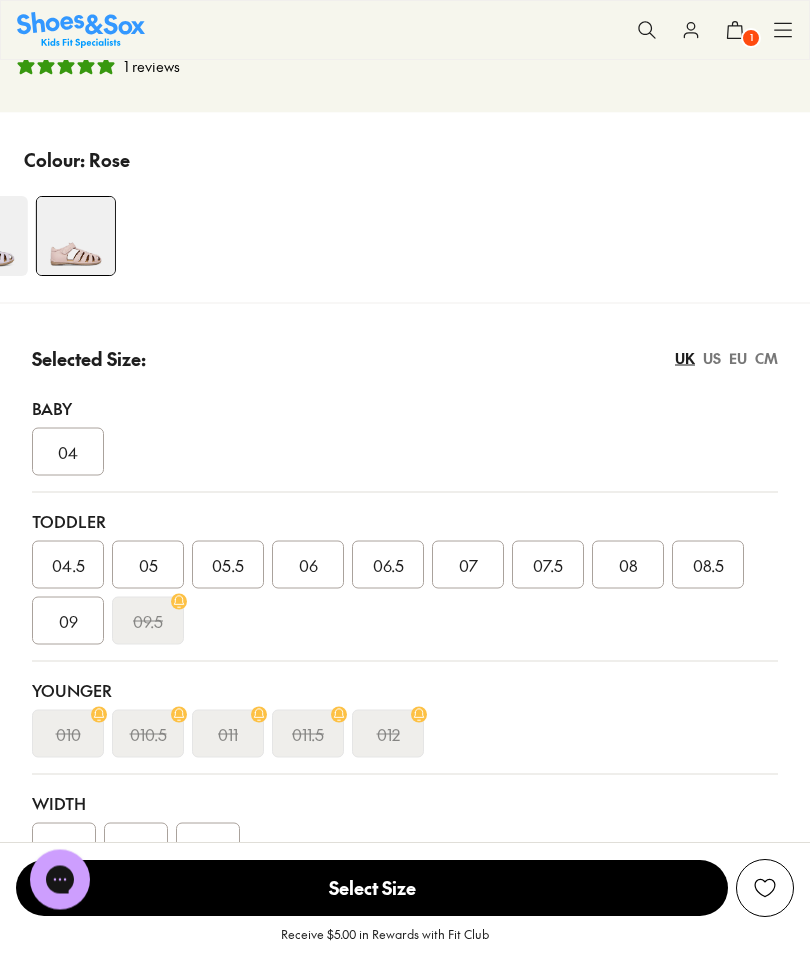 select on "*" 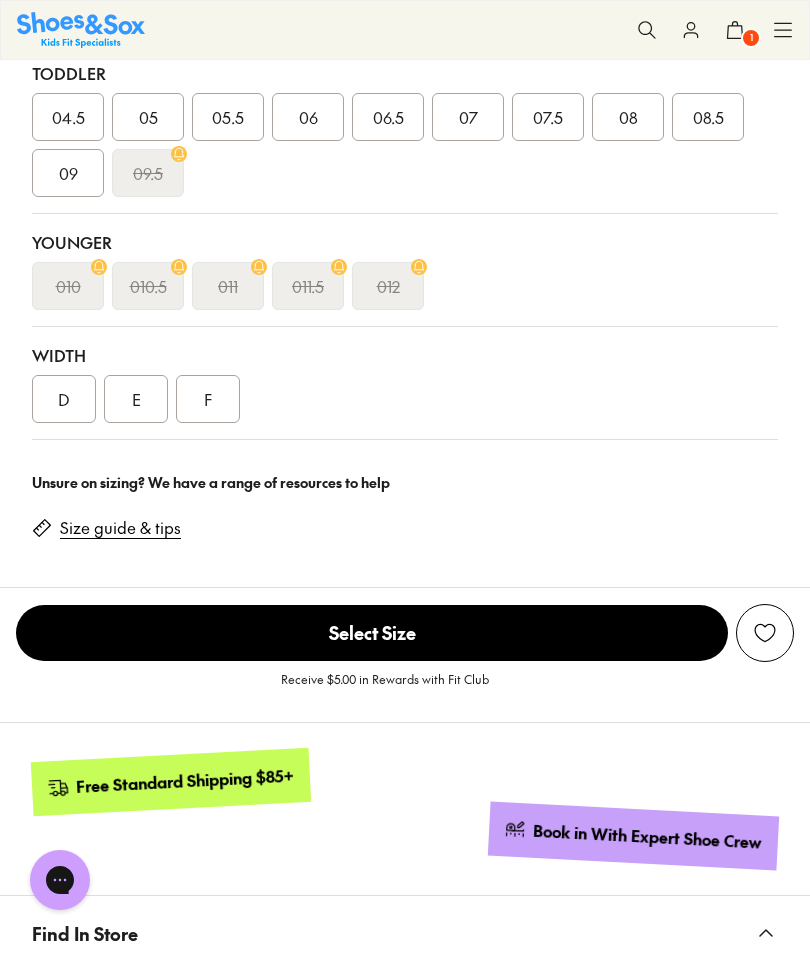 scroll, scrollTop: 1517, scrollLeft: 0, axis: vertical 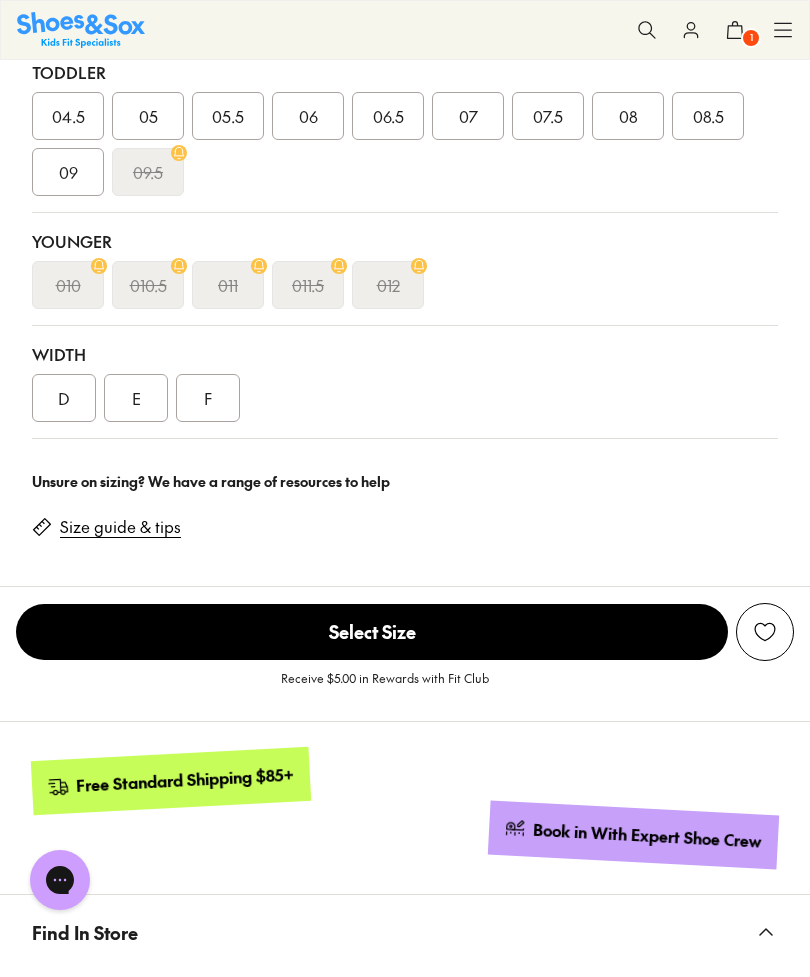 click on "Size guide & tips" at bounding box center [120, 527] 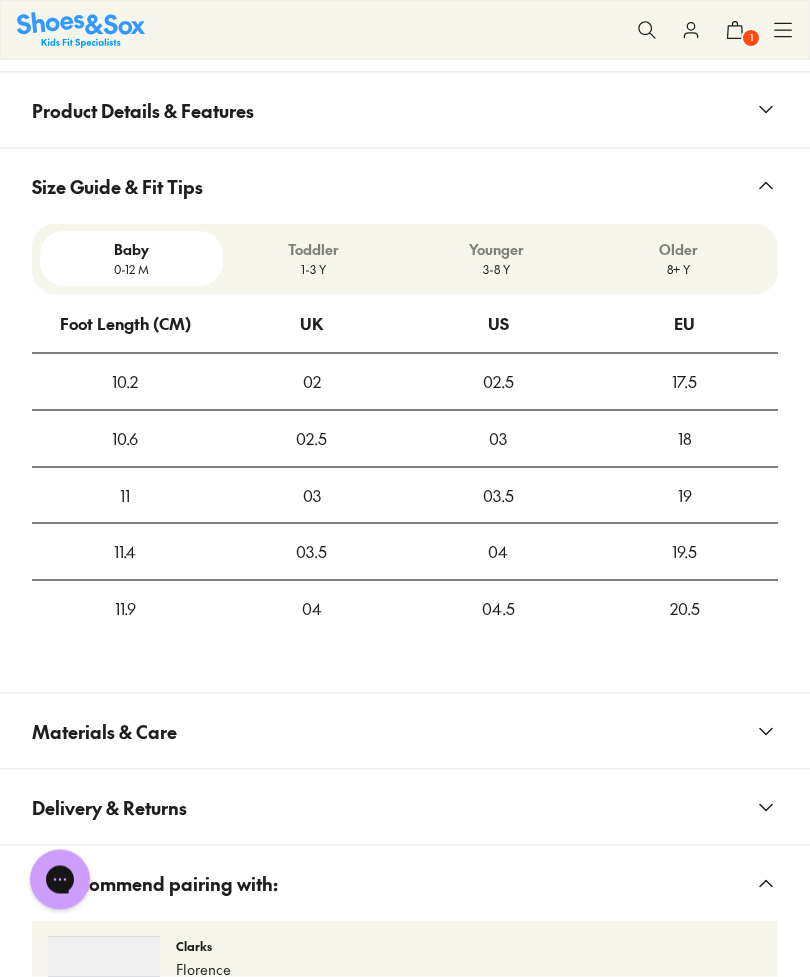 scroll, scrollTop: 2456, scrollLeft: 0, axis: vertical 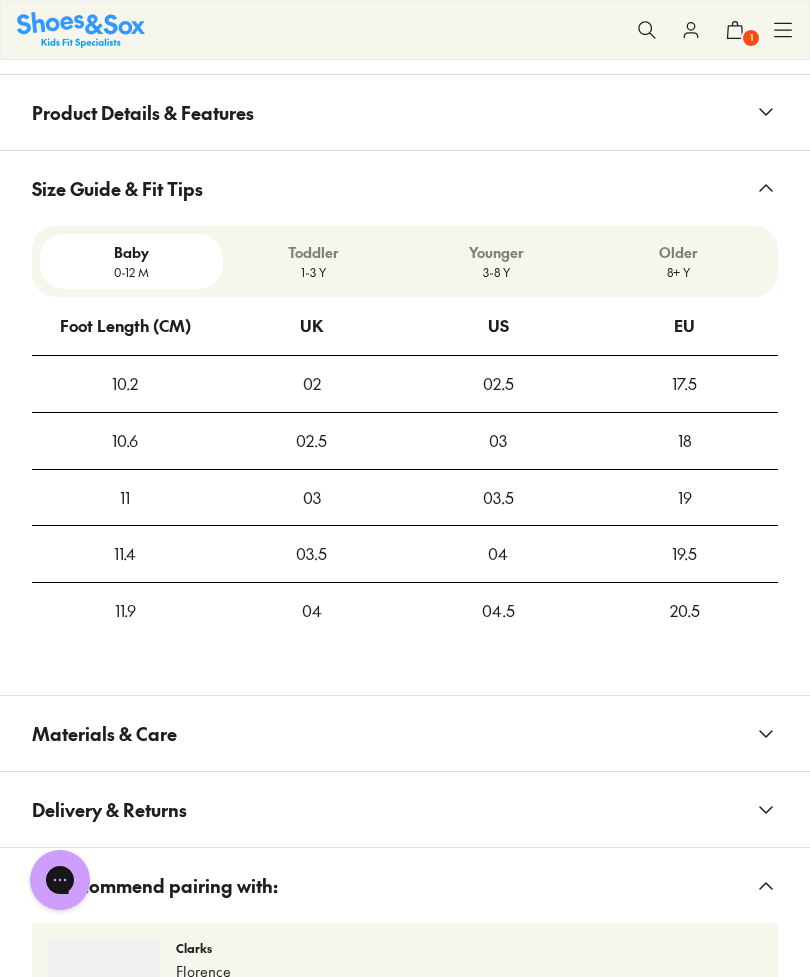 click on "1-3 Y" at bounding box center [314, 272] 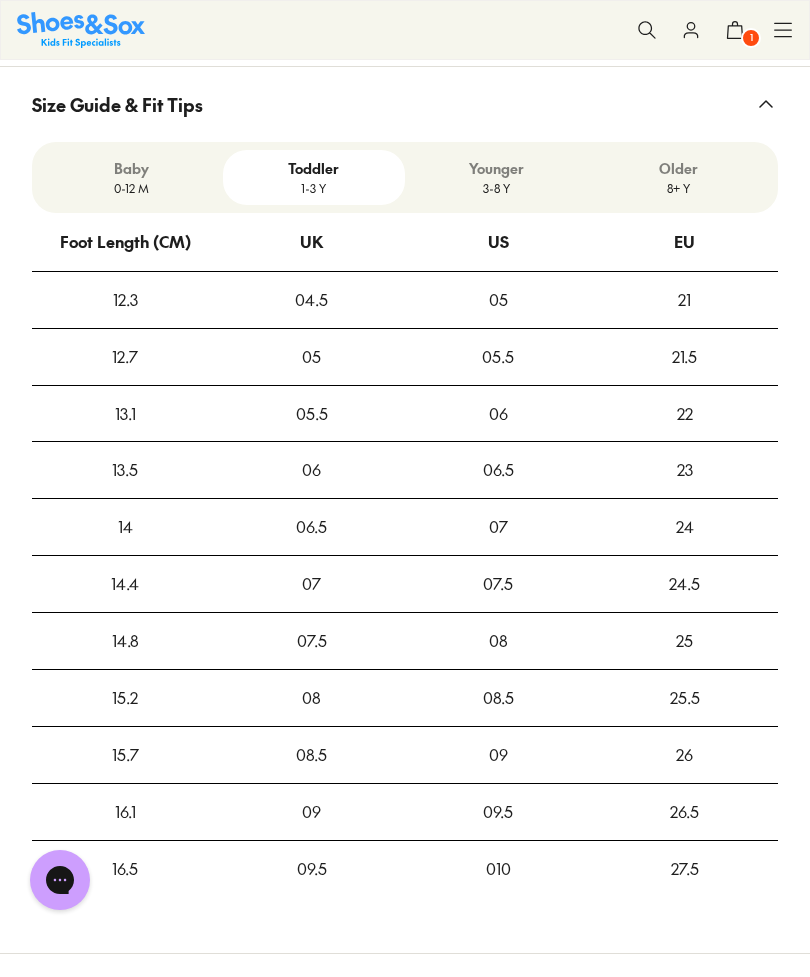 scroll, scrollTop: 2544, scrollLeft: 0, axis: vertical 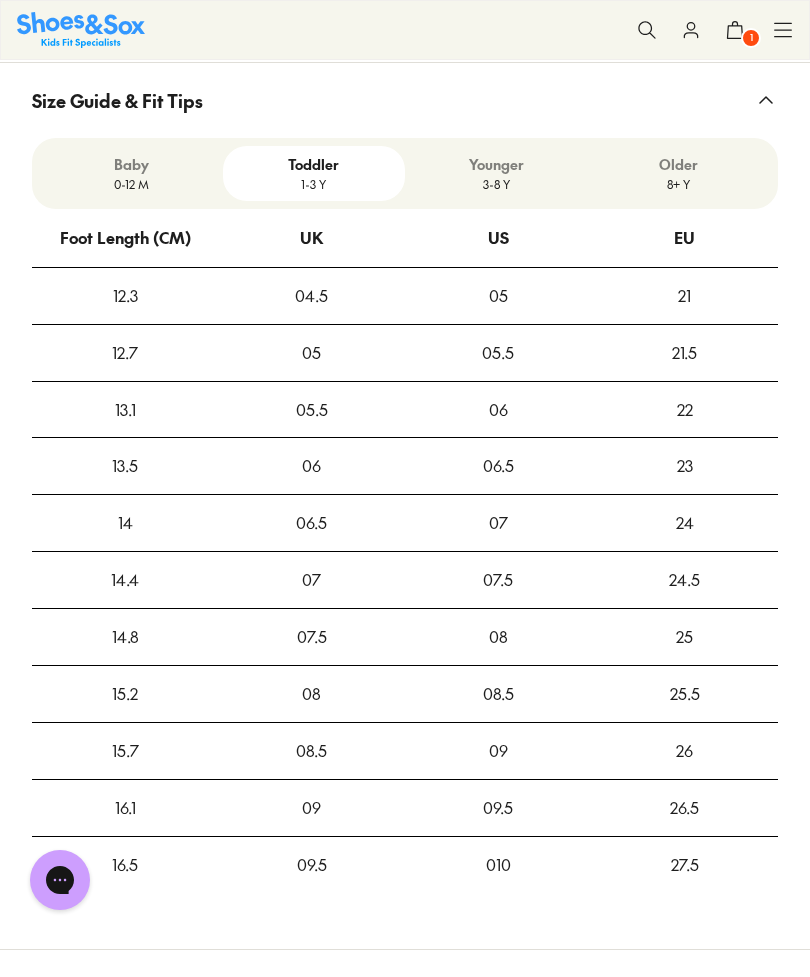 click on "05.5" at bounding box center [312, 410] 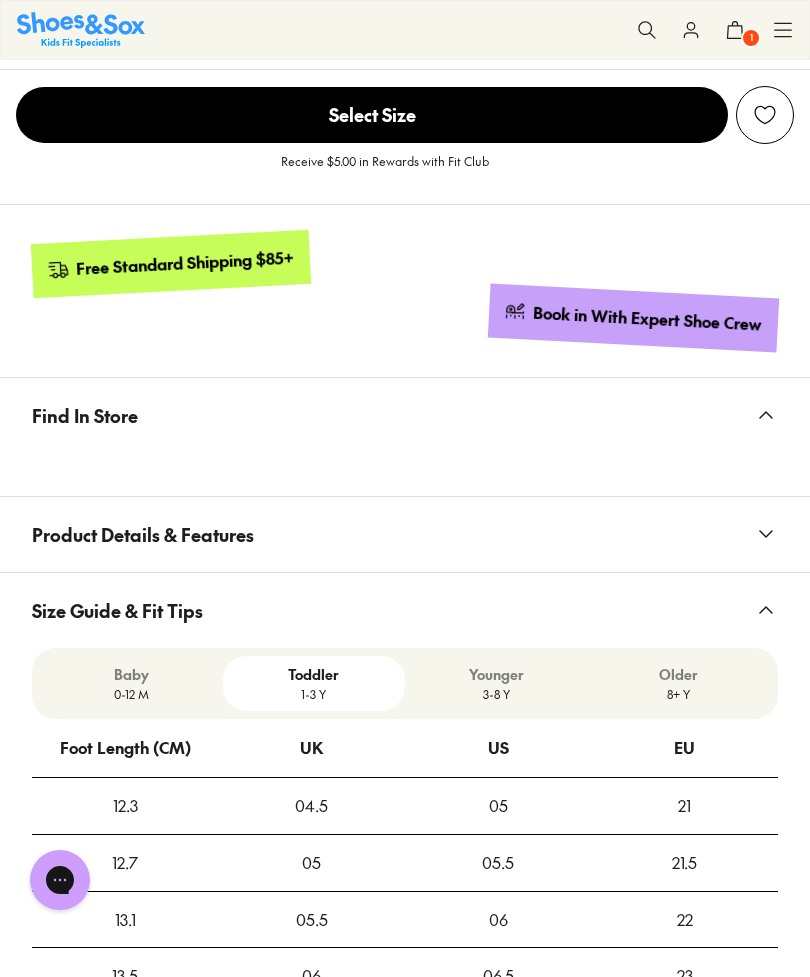 scroll, scrollTop: 2035, scrollLeft: 0, axis: vertical 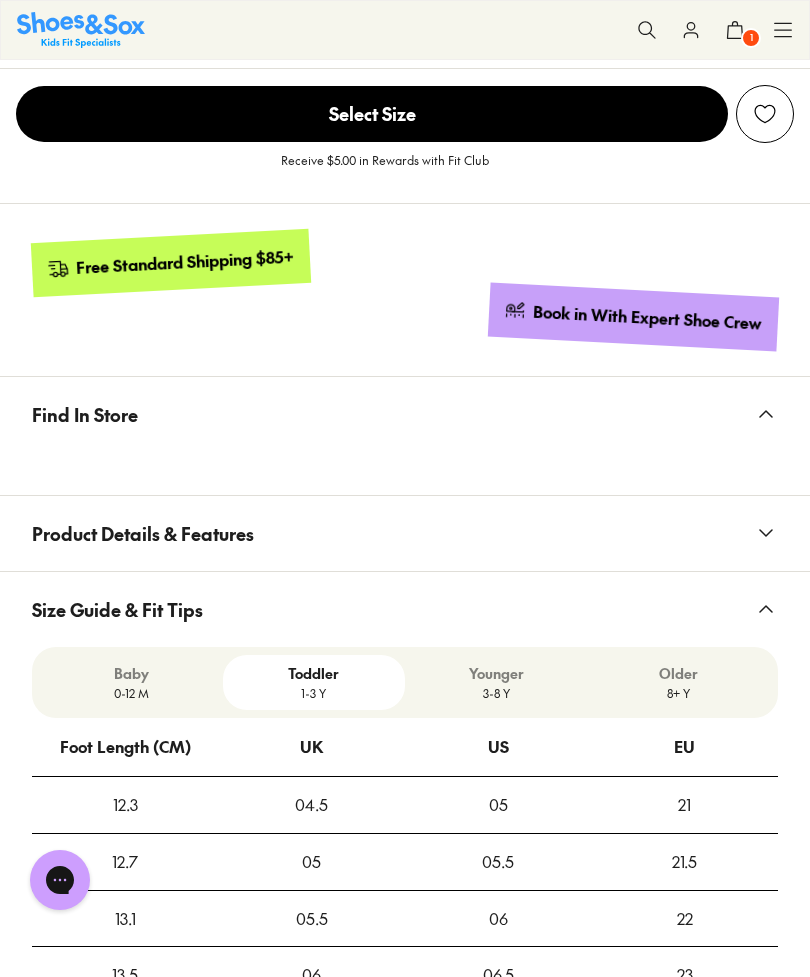 click on "Find In Store" at bounding box center [405, 414] 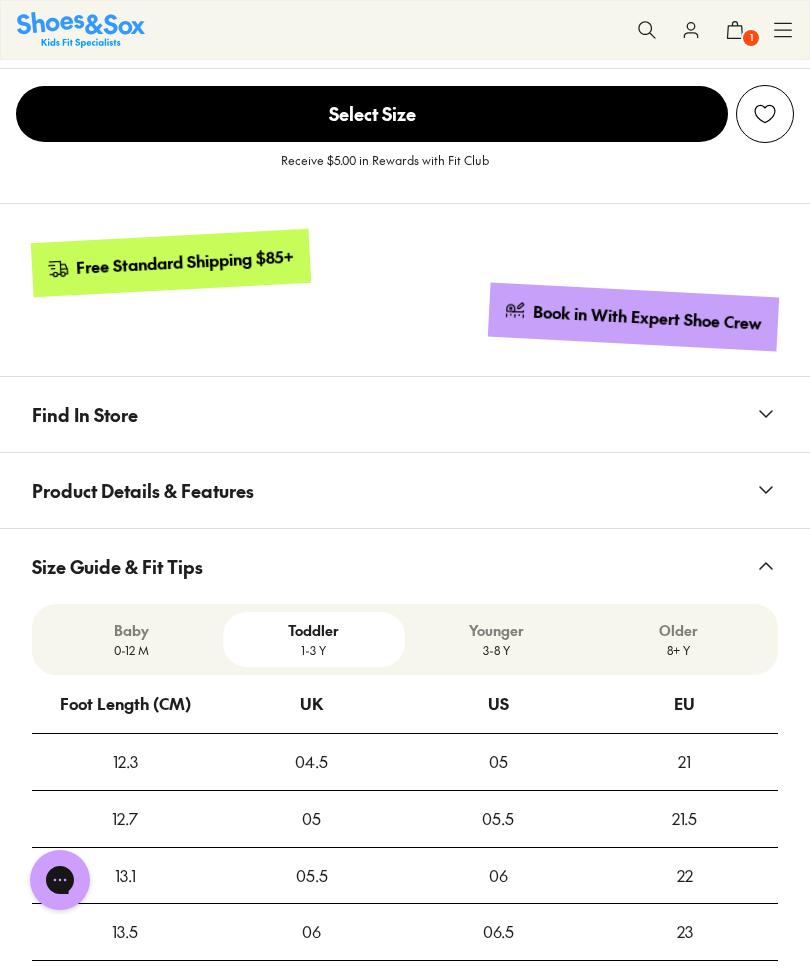 click on "Product Details & Features" at bounding box center (143, 490) 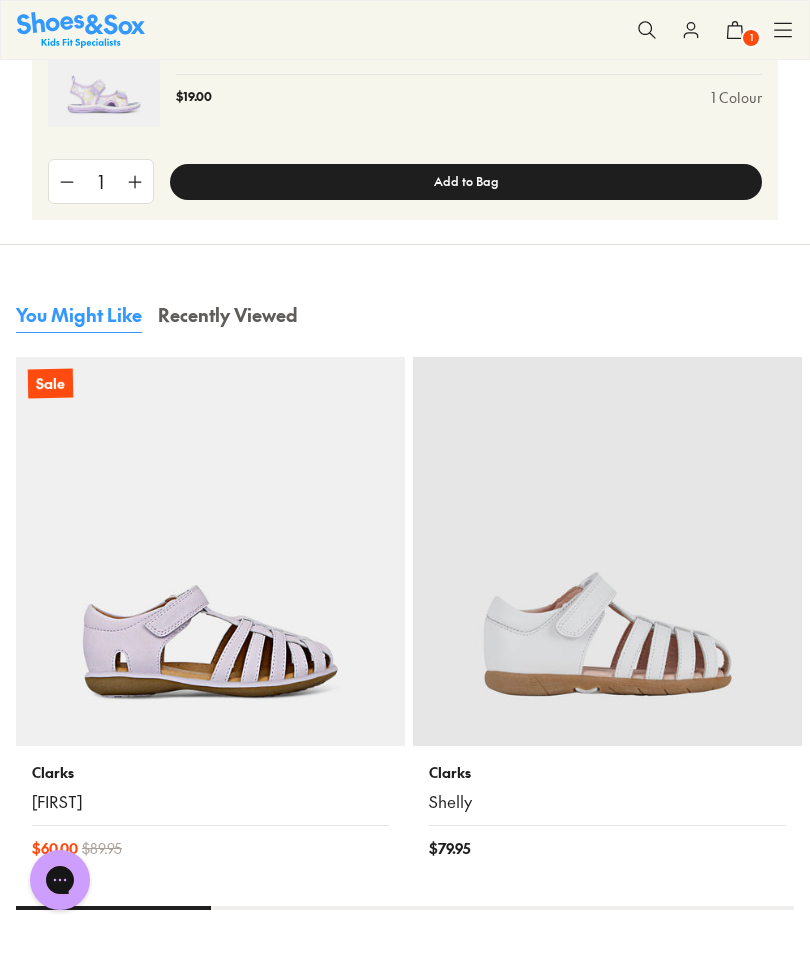 scroll, scrollTop: 4069, scrollLeft: 0, axis: vertical 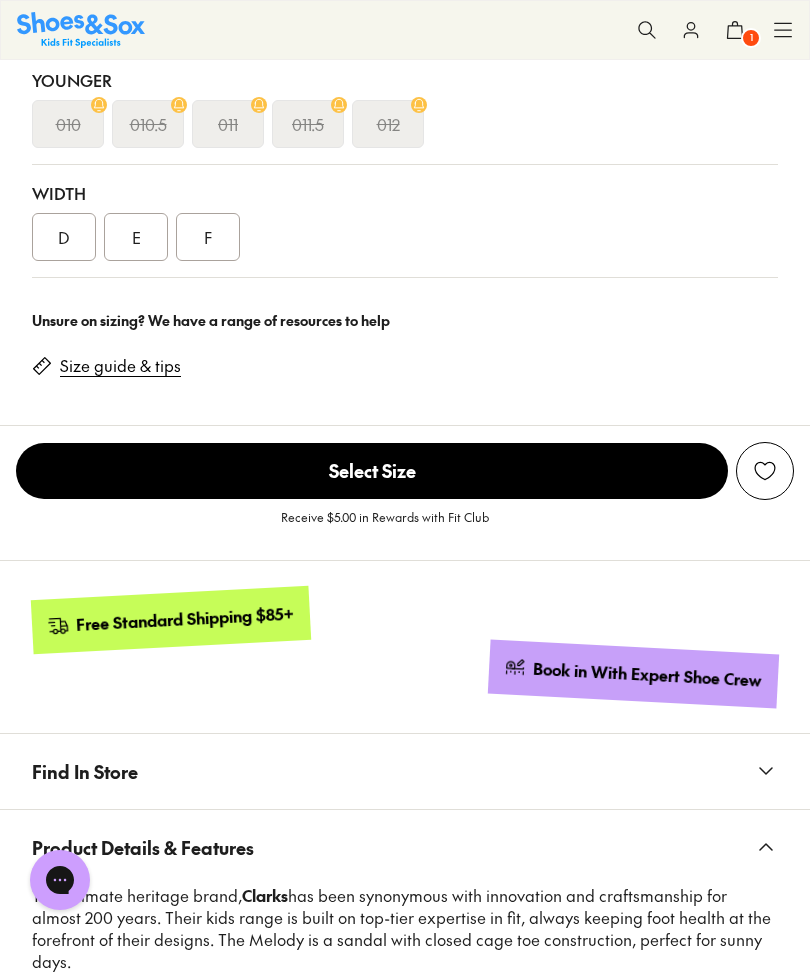click on "Select Size" at bounding box center [372, 471] 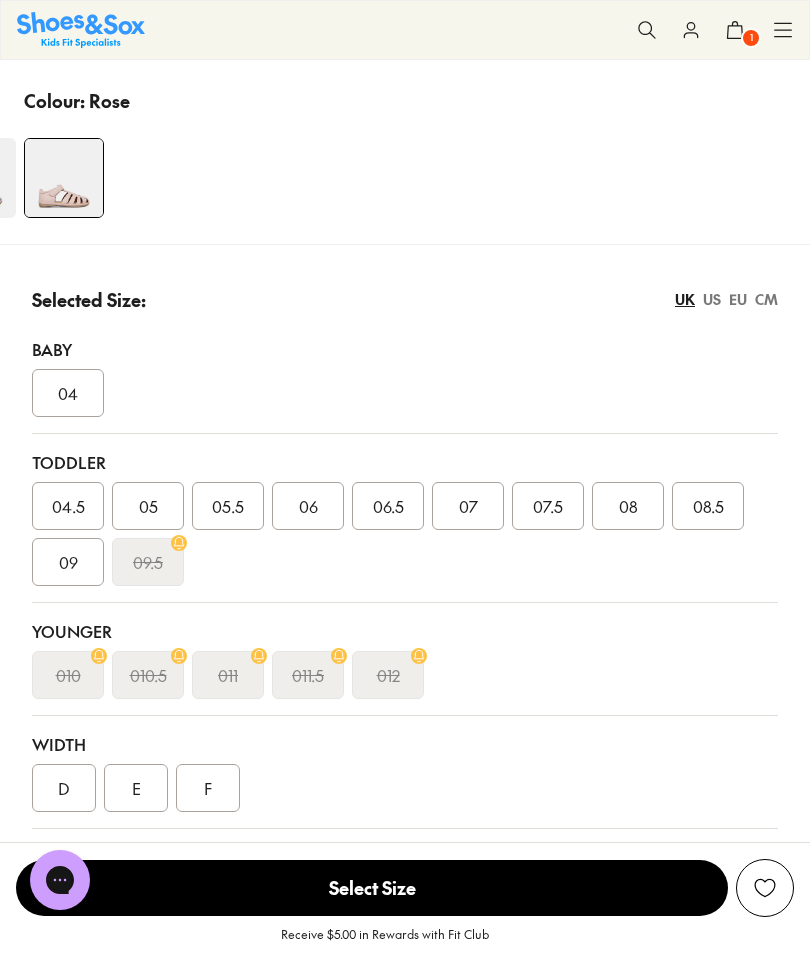 scroll, scrollTop: 1052, scrollLeft: 0, axis: vertical 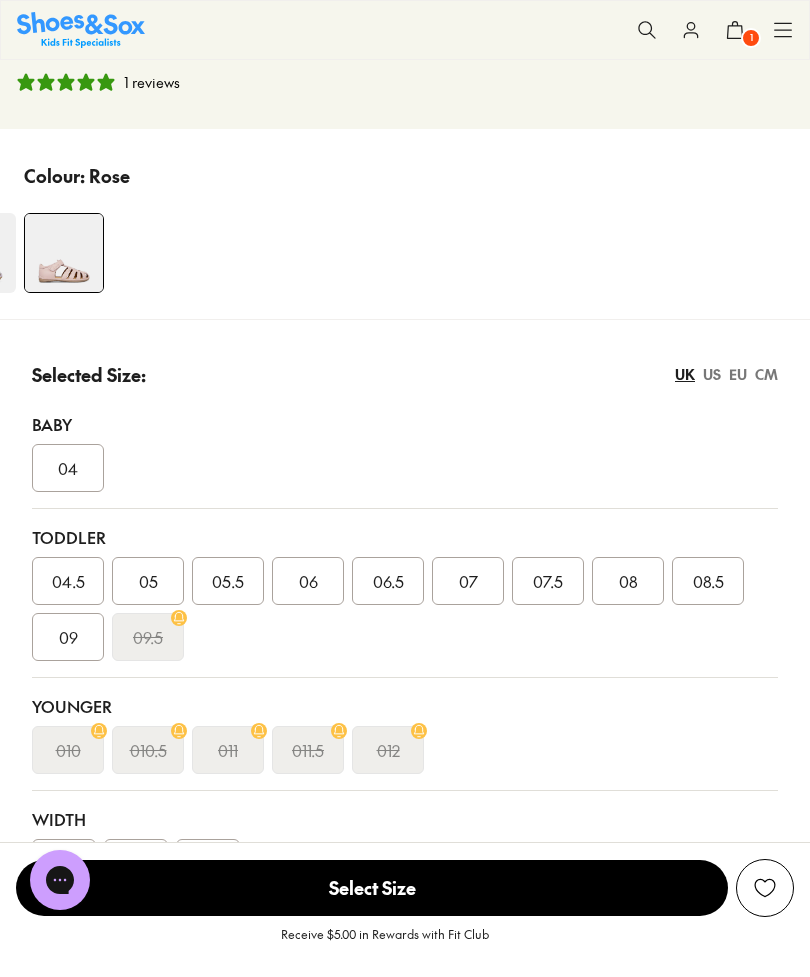 click on "EU" at bounding box center [738, 374] 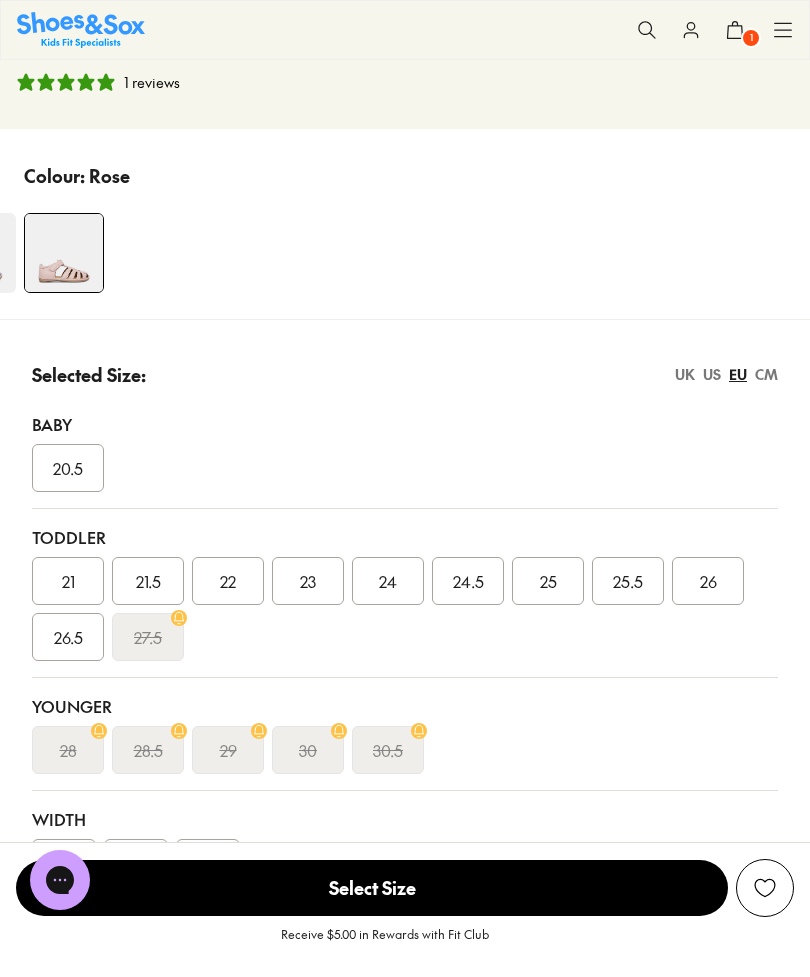 click on "22" at bounding box center (228, 581) 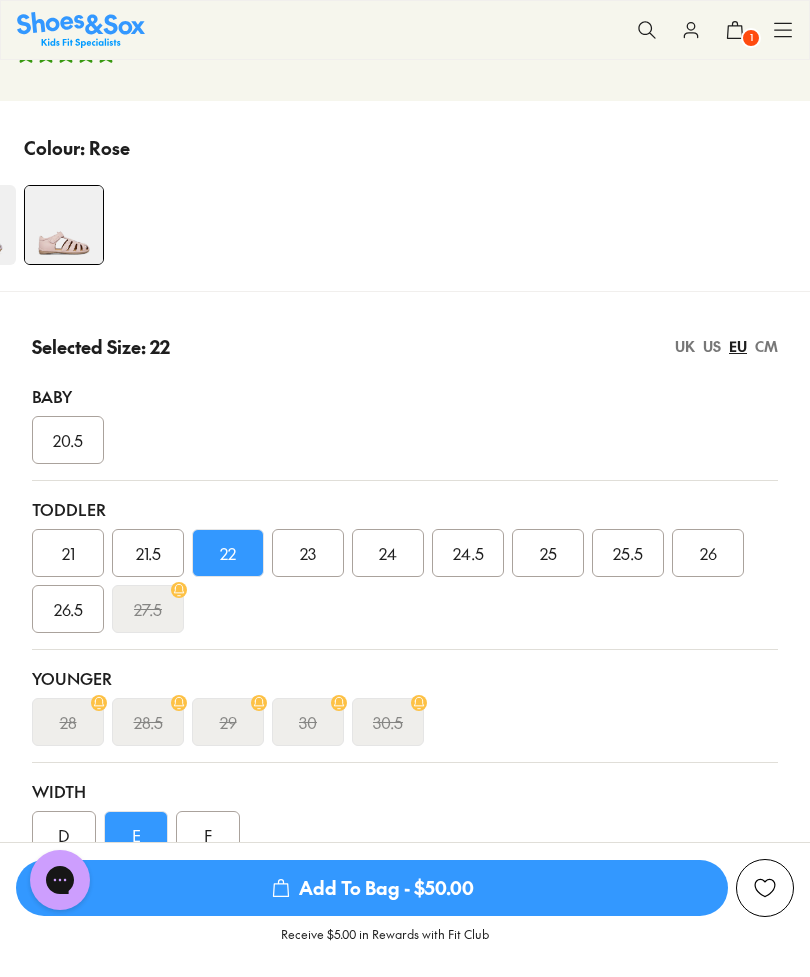 scroll, scrollTop: 1082, scrollLeft: 0, axis: vertical 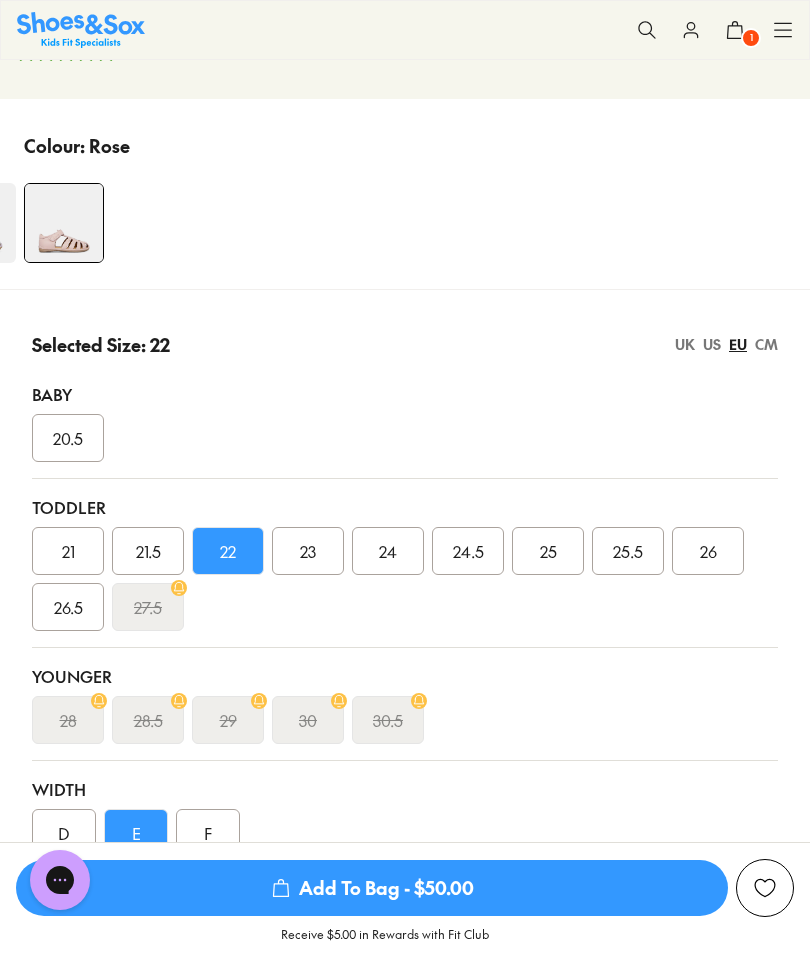 click on "D" at bounding box center [64, 833] 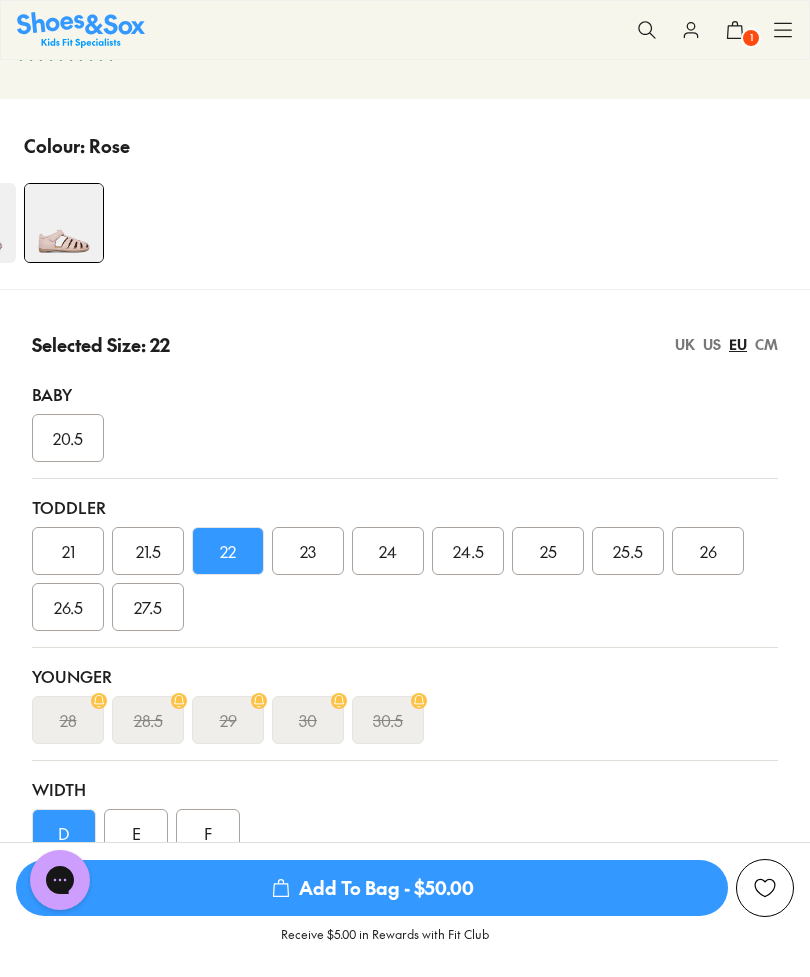click on "E" at bounding box center [136, 833] 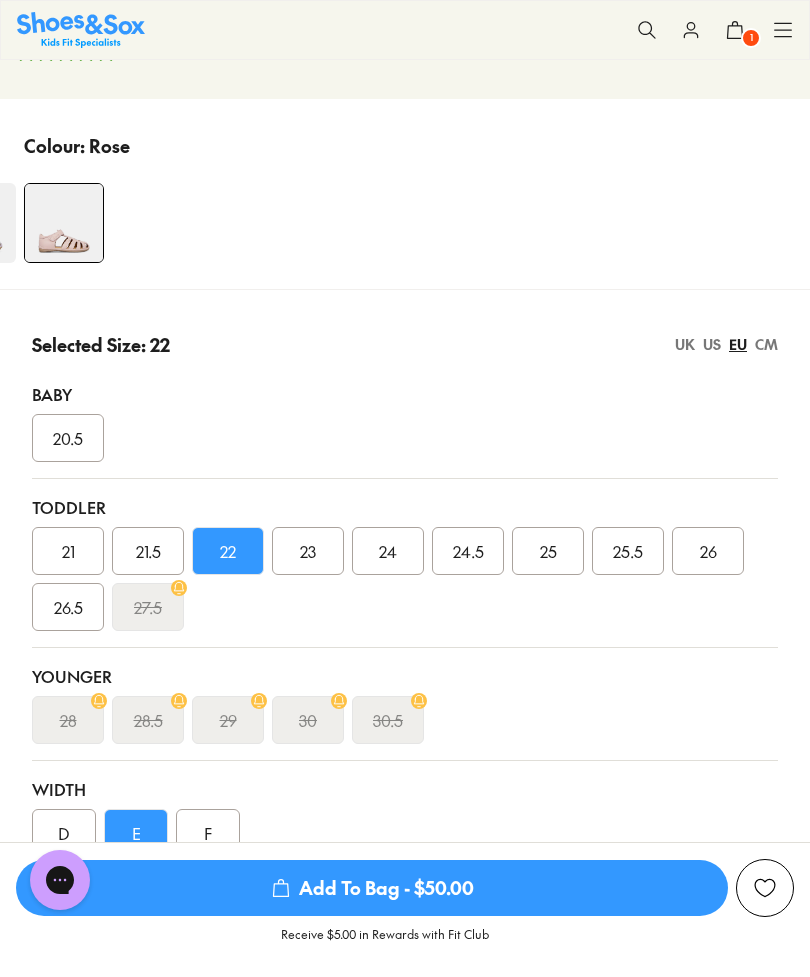 click on "Add To Bag - $50.00" at bounding box center [372, 888] 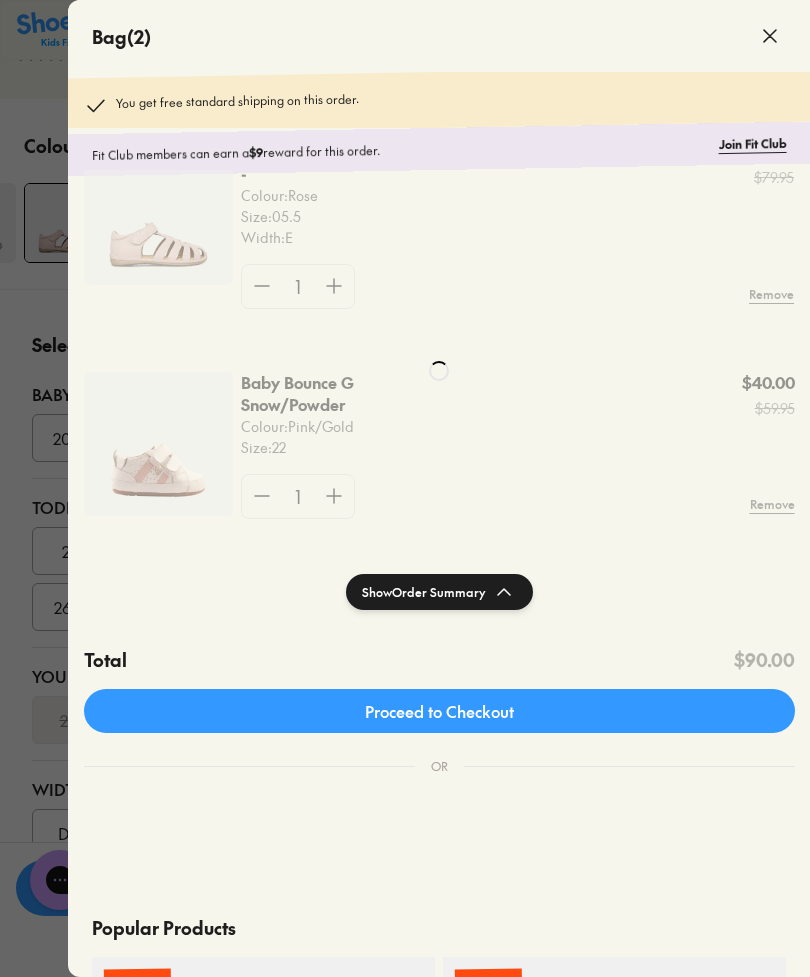 scroll, scrollTop: 0, scrollLeft: 0, axis: both 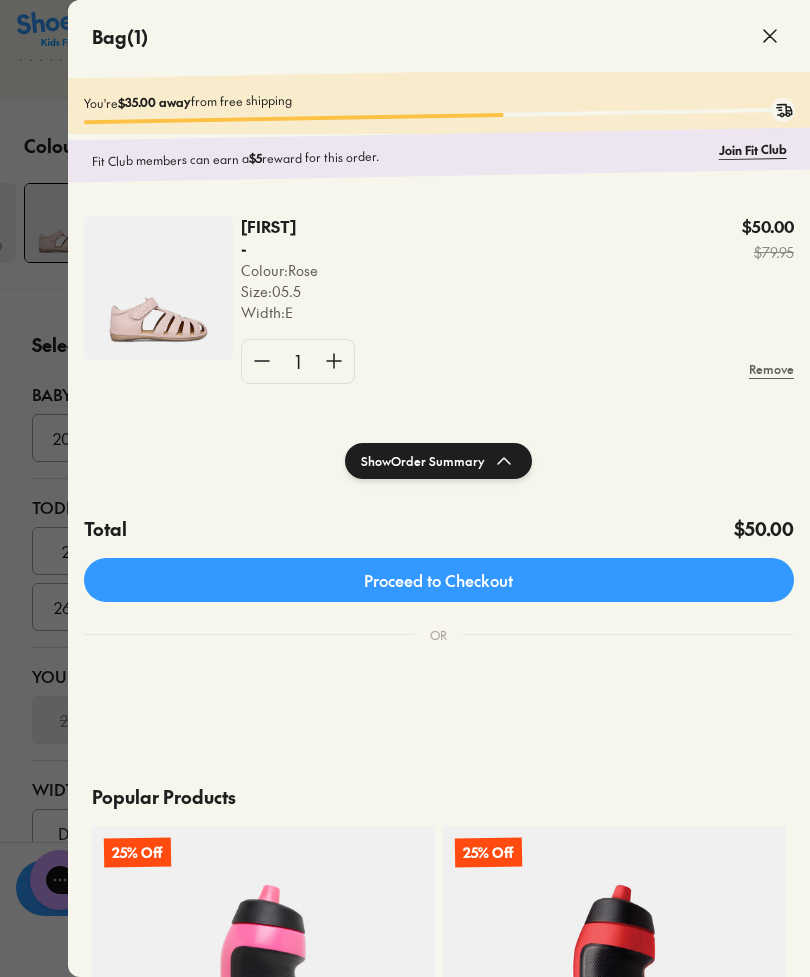 click 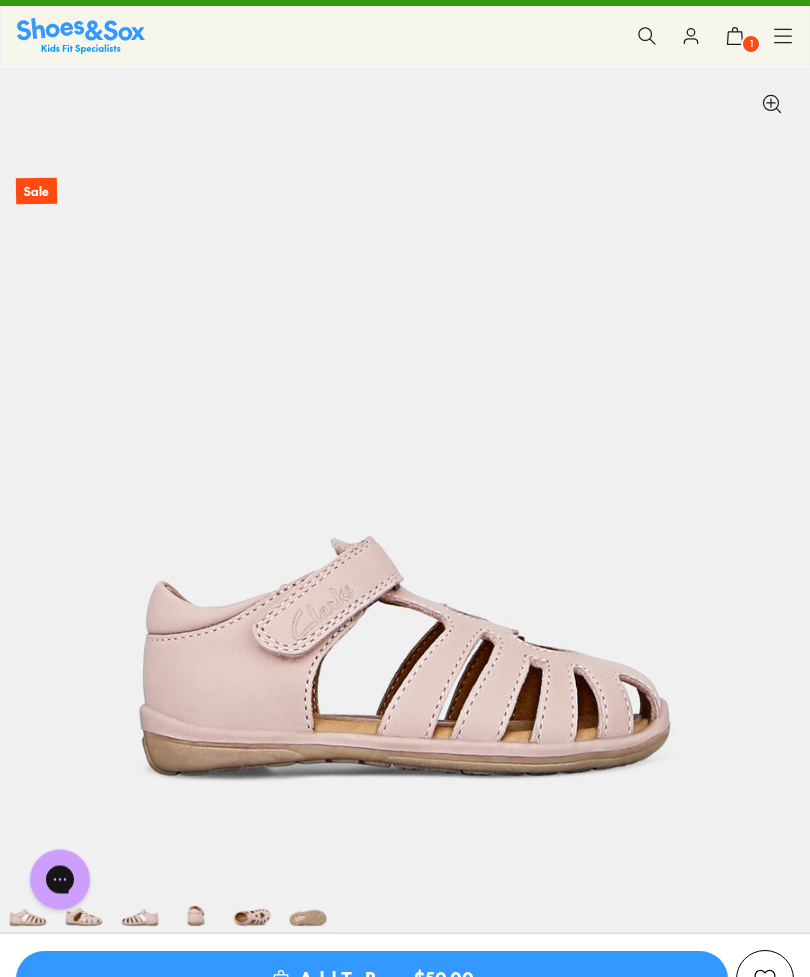 scroll, scrollTop: 0, scrollLeft: 0, axis: both 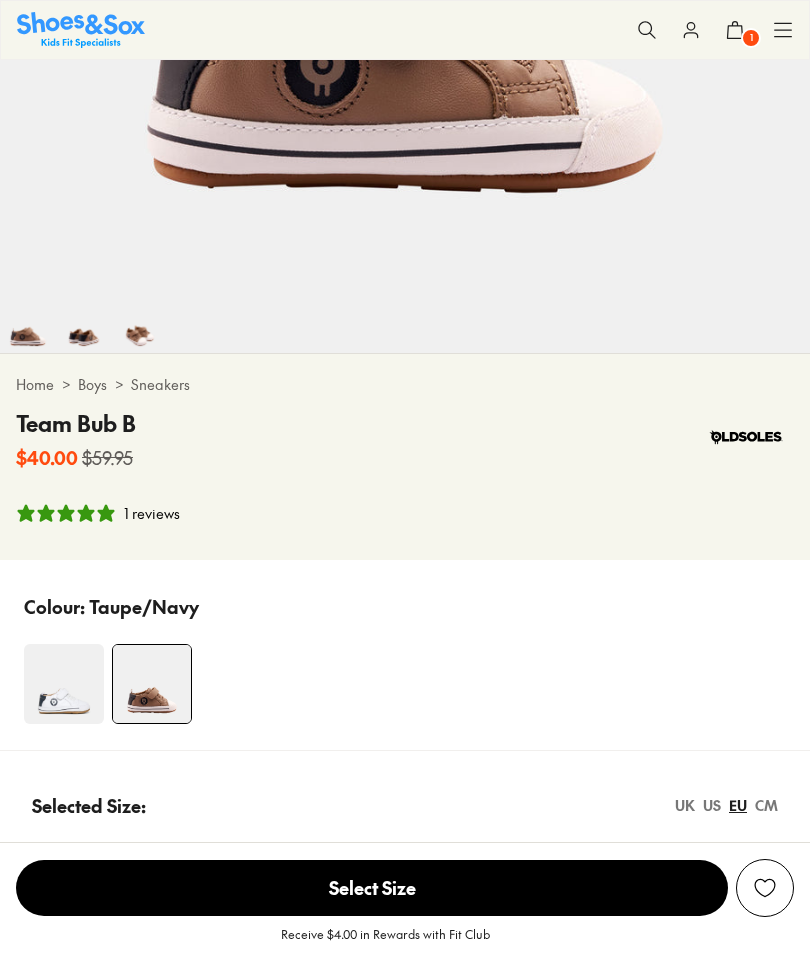 select on "*" 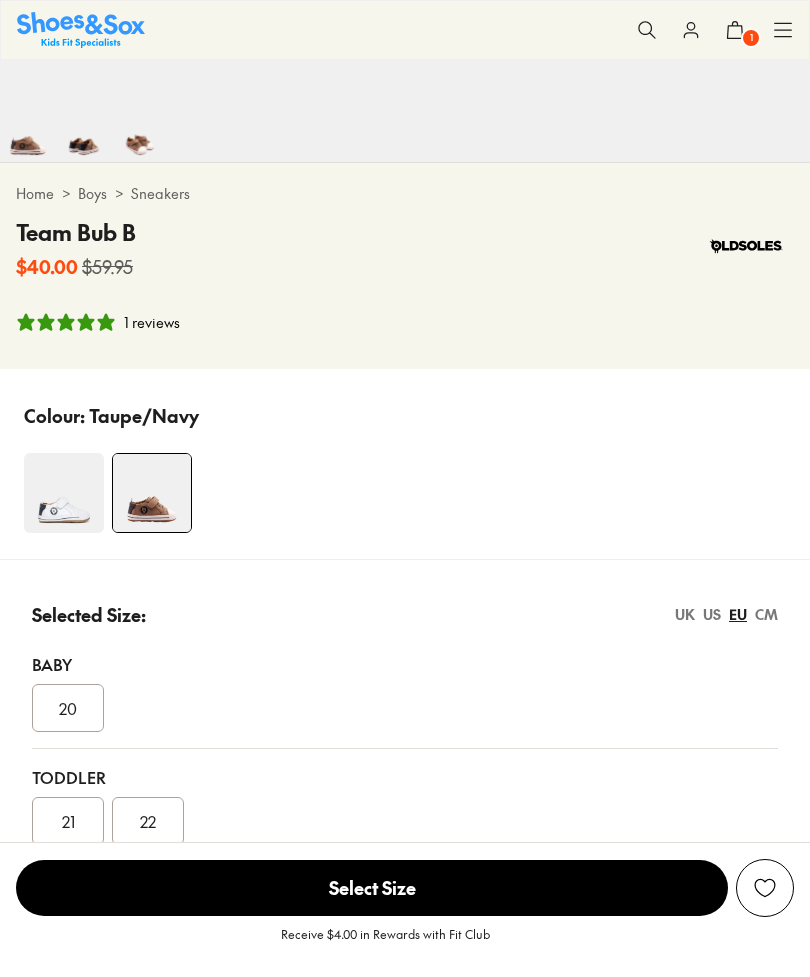 scroll, scrollTop: 0, scrollLeft: 0, axis: both 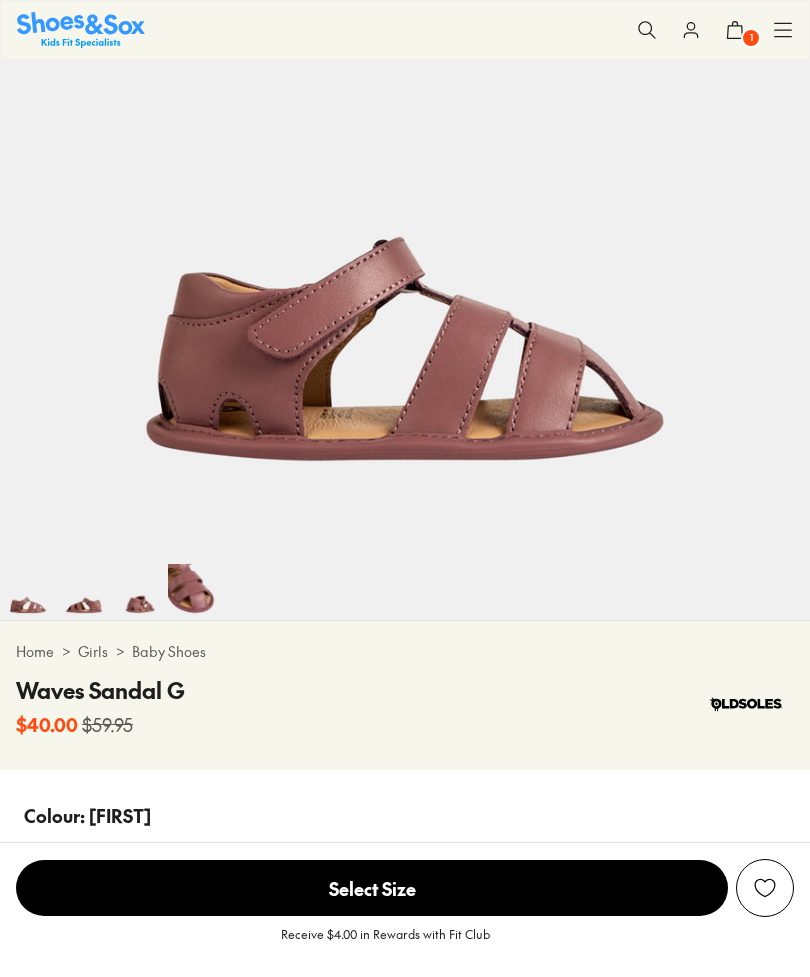select on "*" 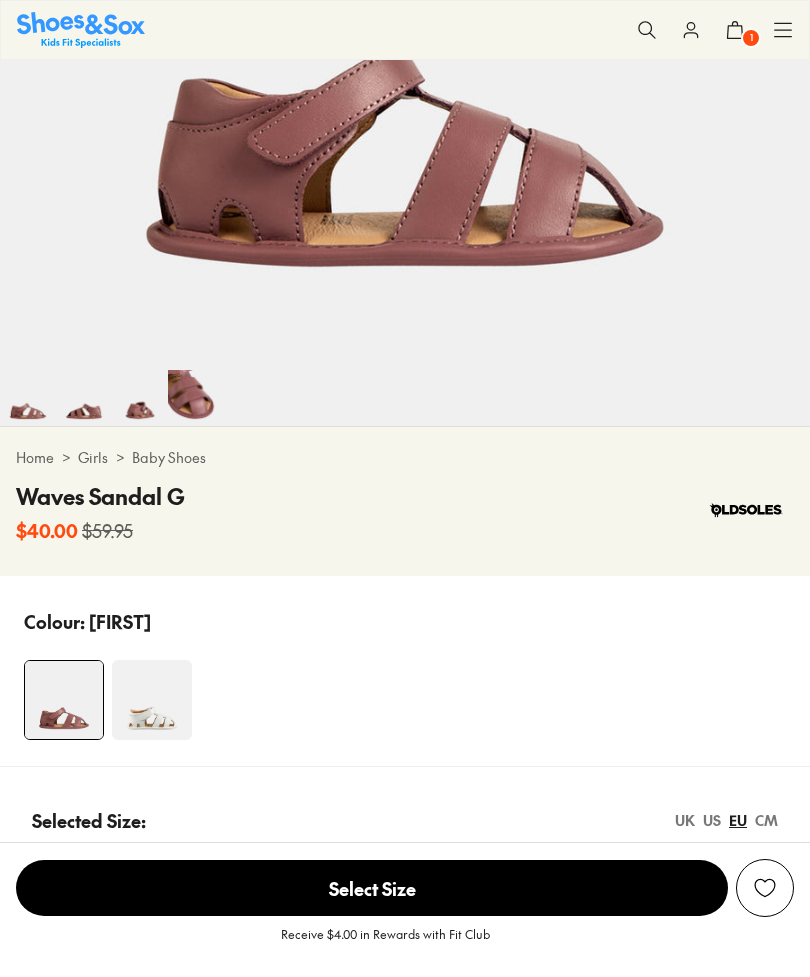 scroll, scrollTop: 0, scrollLeft: 0, axis: both 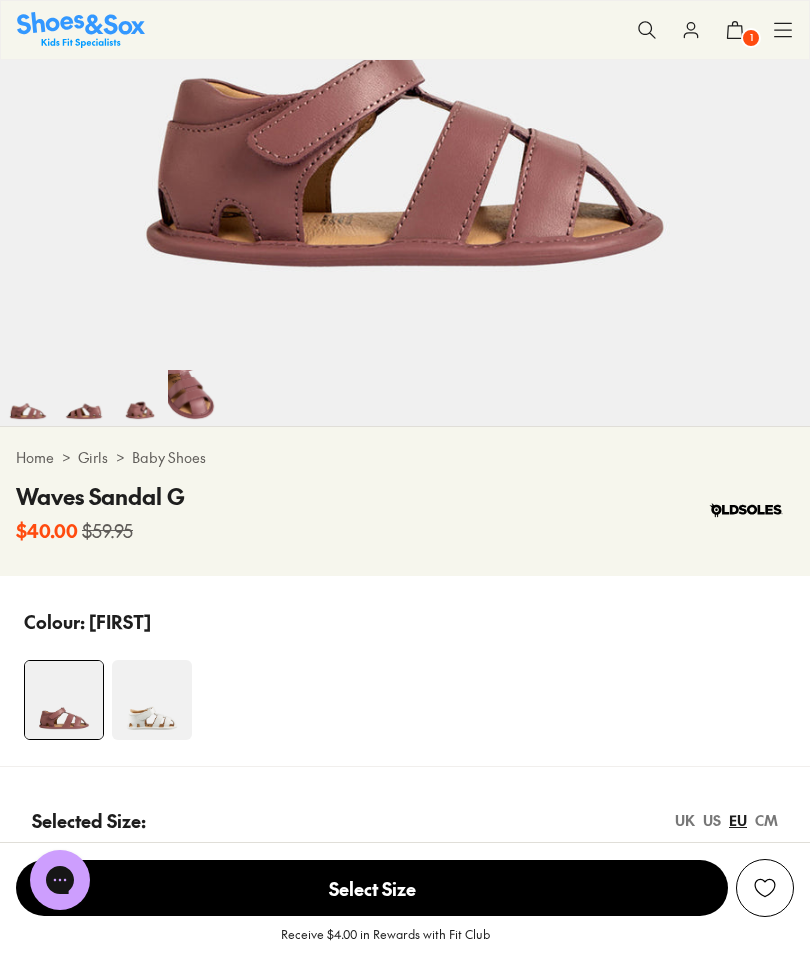 click at bounding box center (152, 700) 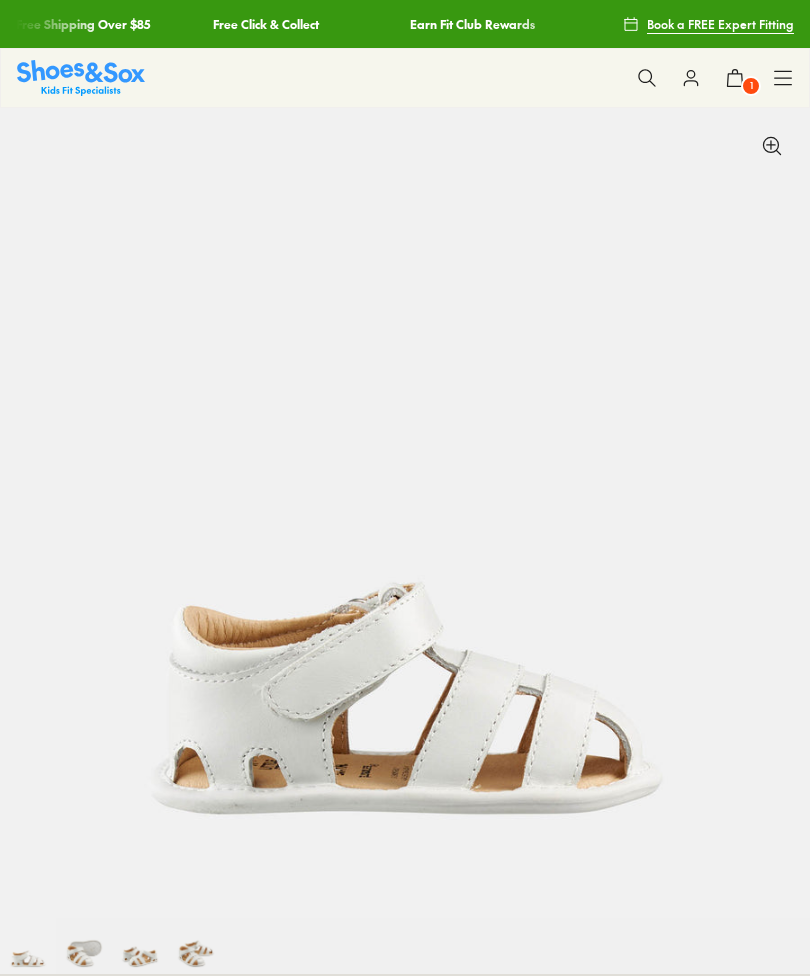 scroll, scrollTop: 305, scrollLeft: 0, axis: vertical 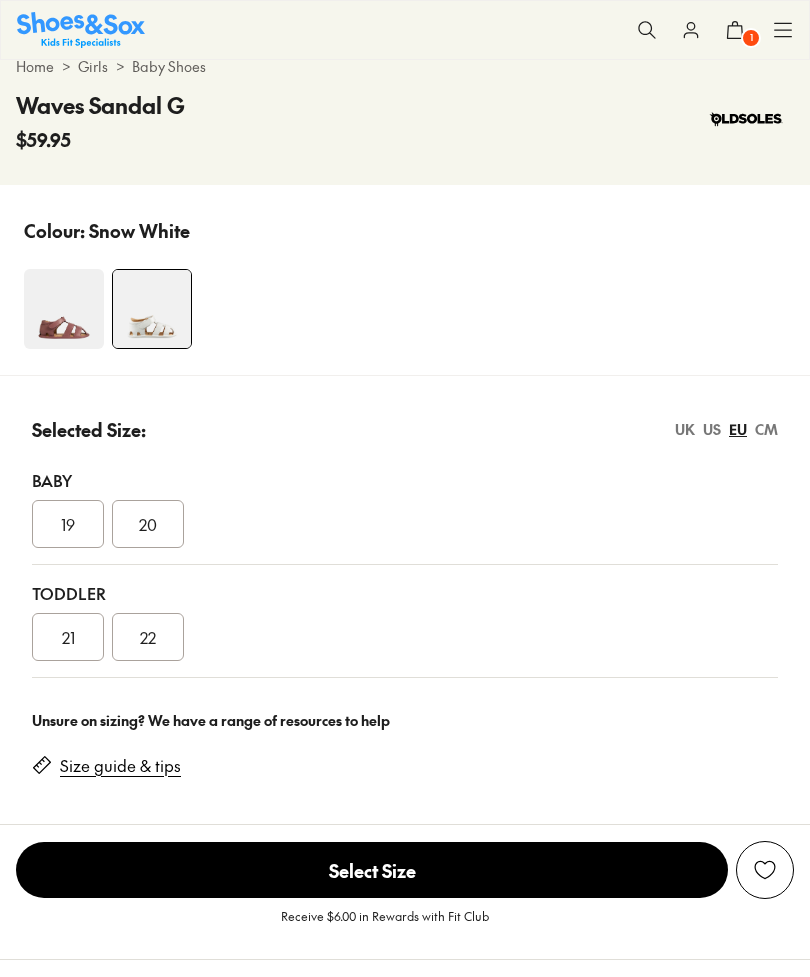 select on "*" 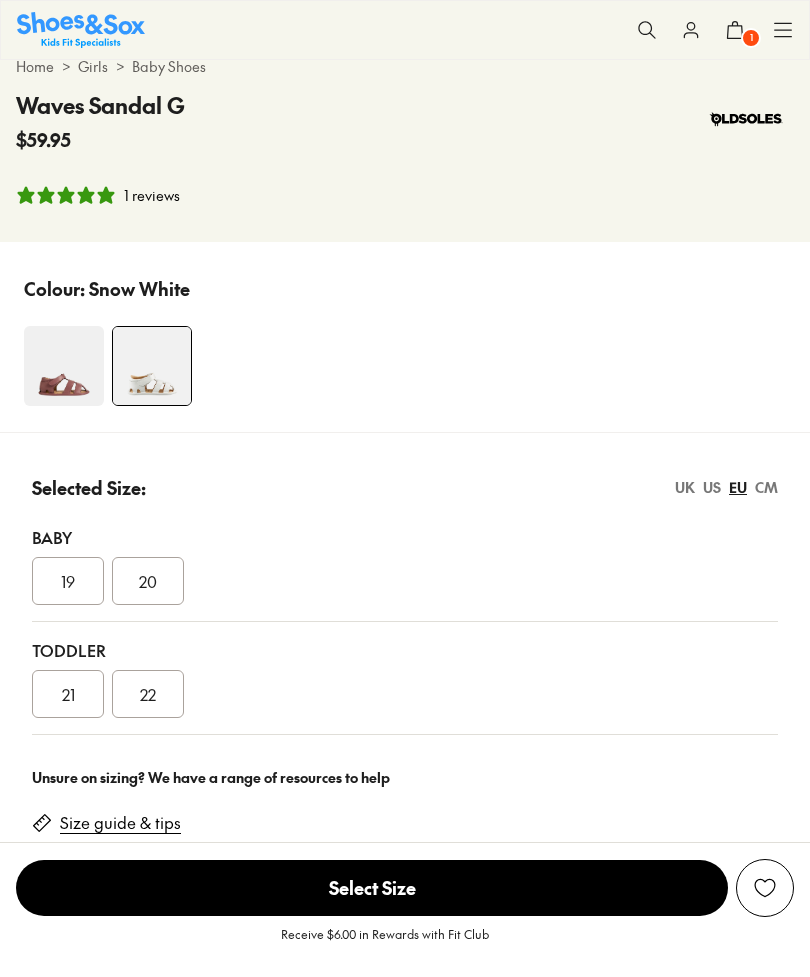 scroll, scrollTop: 962, scrollLeft: 0, axis: vertical 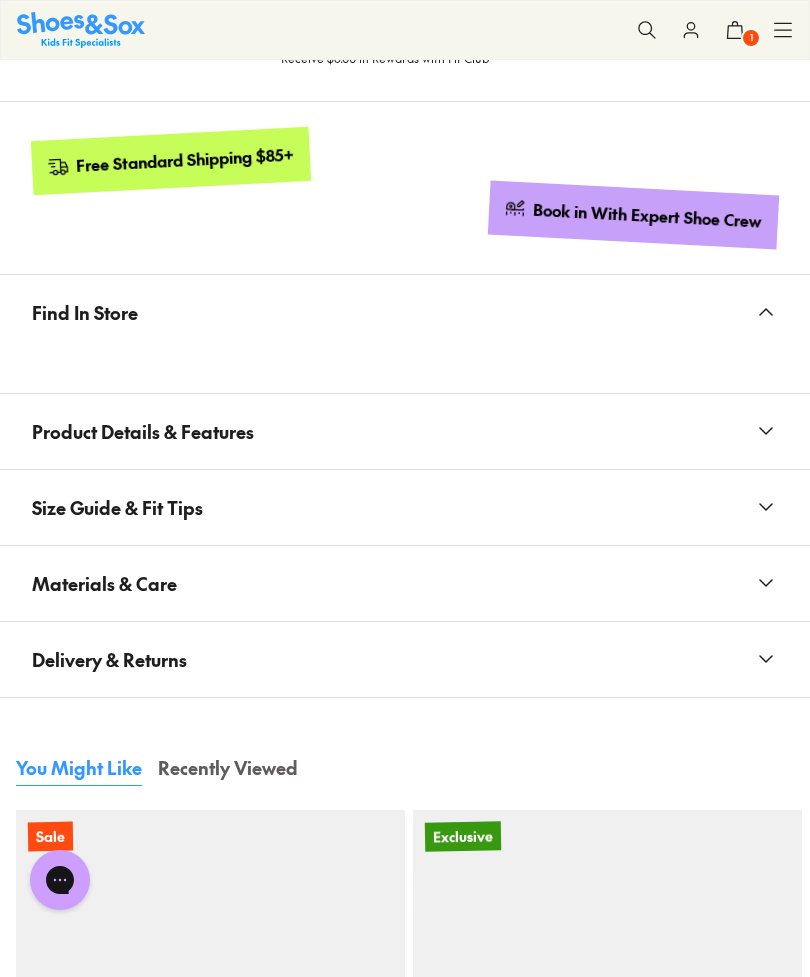 click on "Product Details & Features" at bounding box center [405, 431] 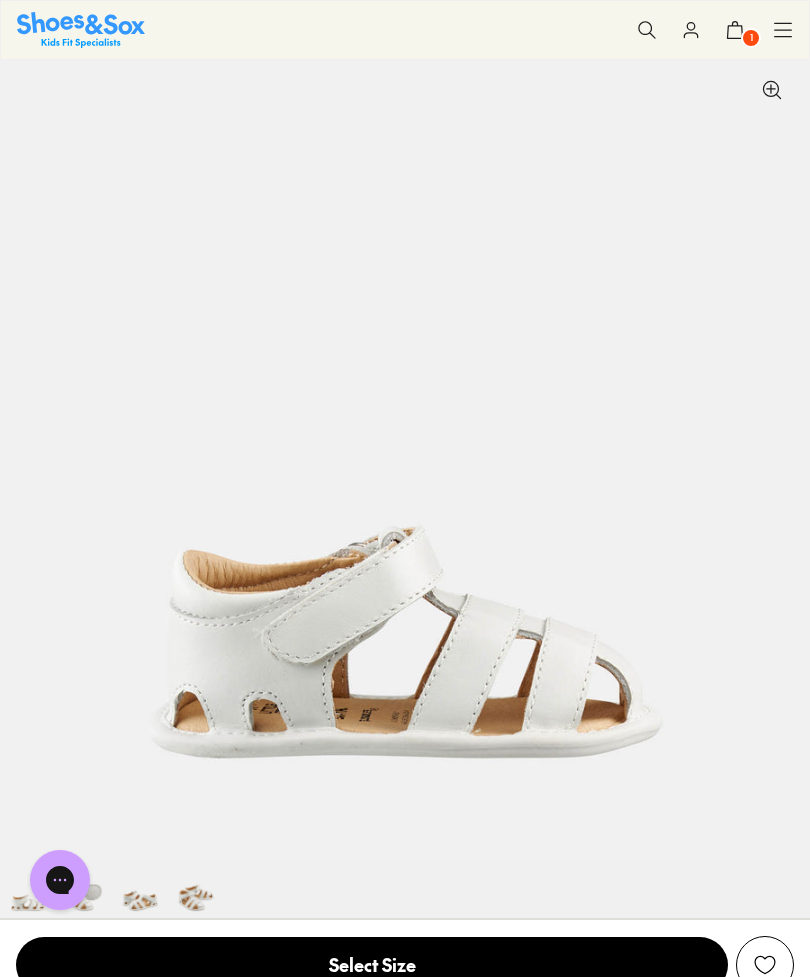 scroll, scrollTop: 0, scrollLeft: 0, axis: both 